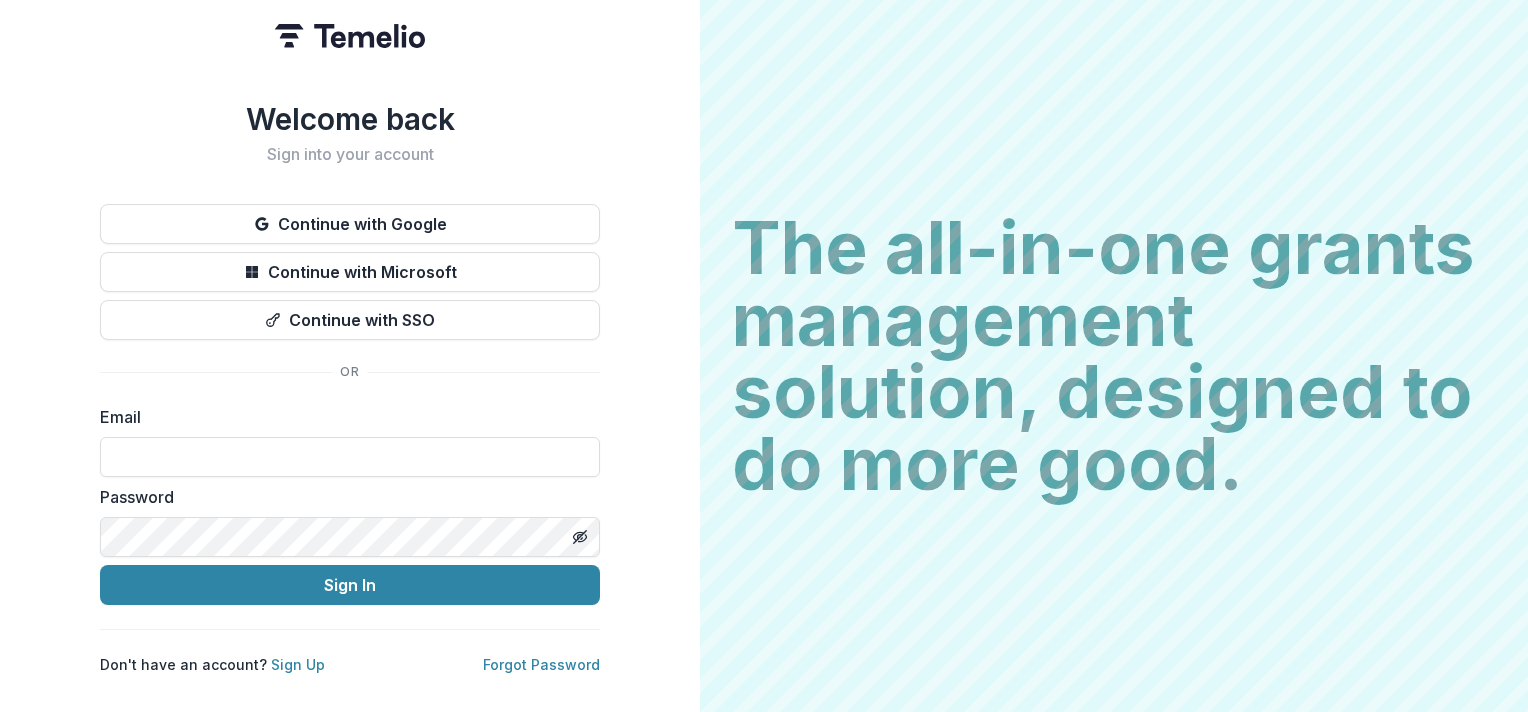scroll, scrollTop: 0, scrollLeft: 0, axis: both 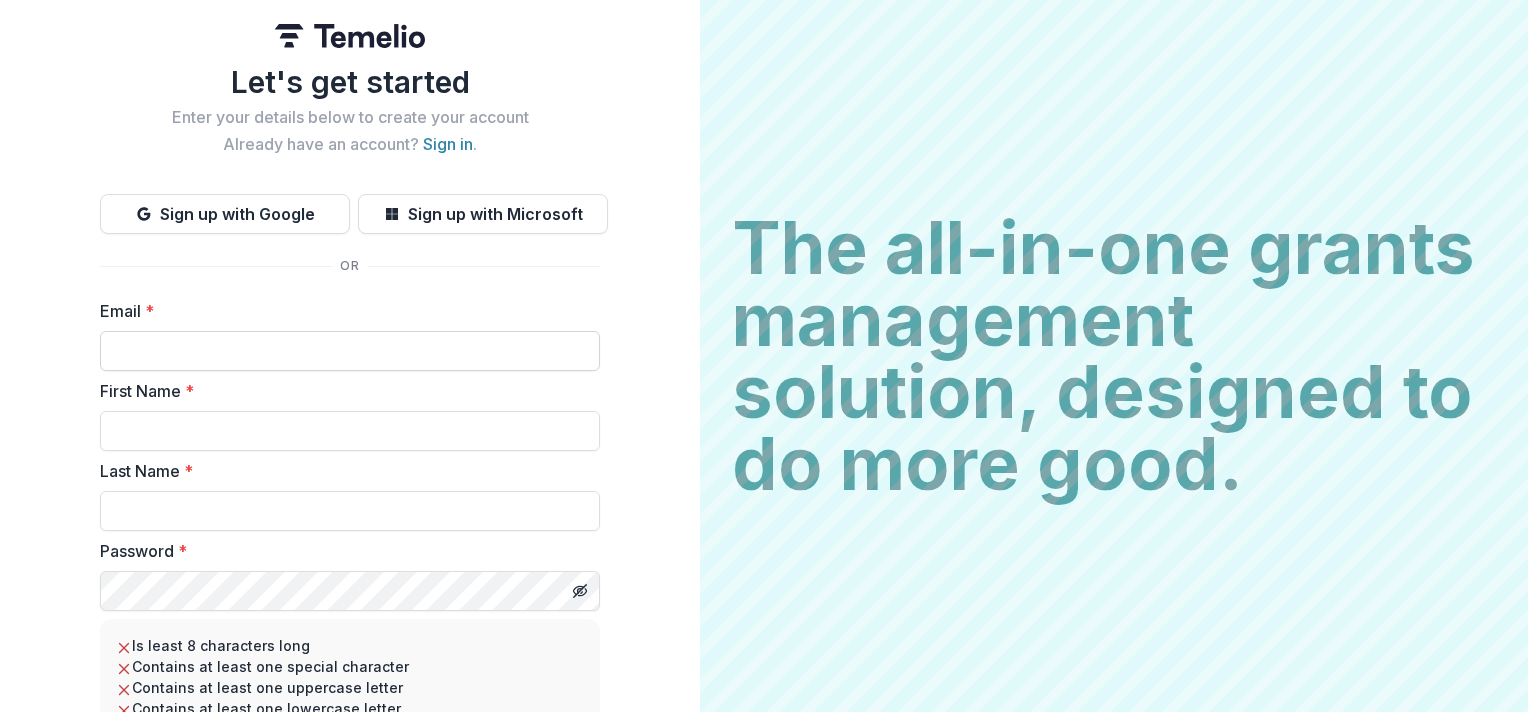 click on "Email *" at bounding box center (350, 351) 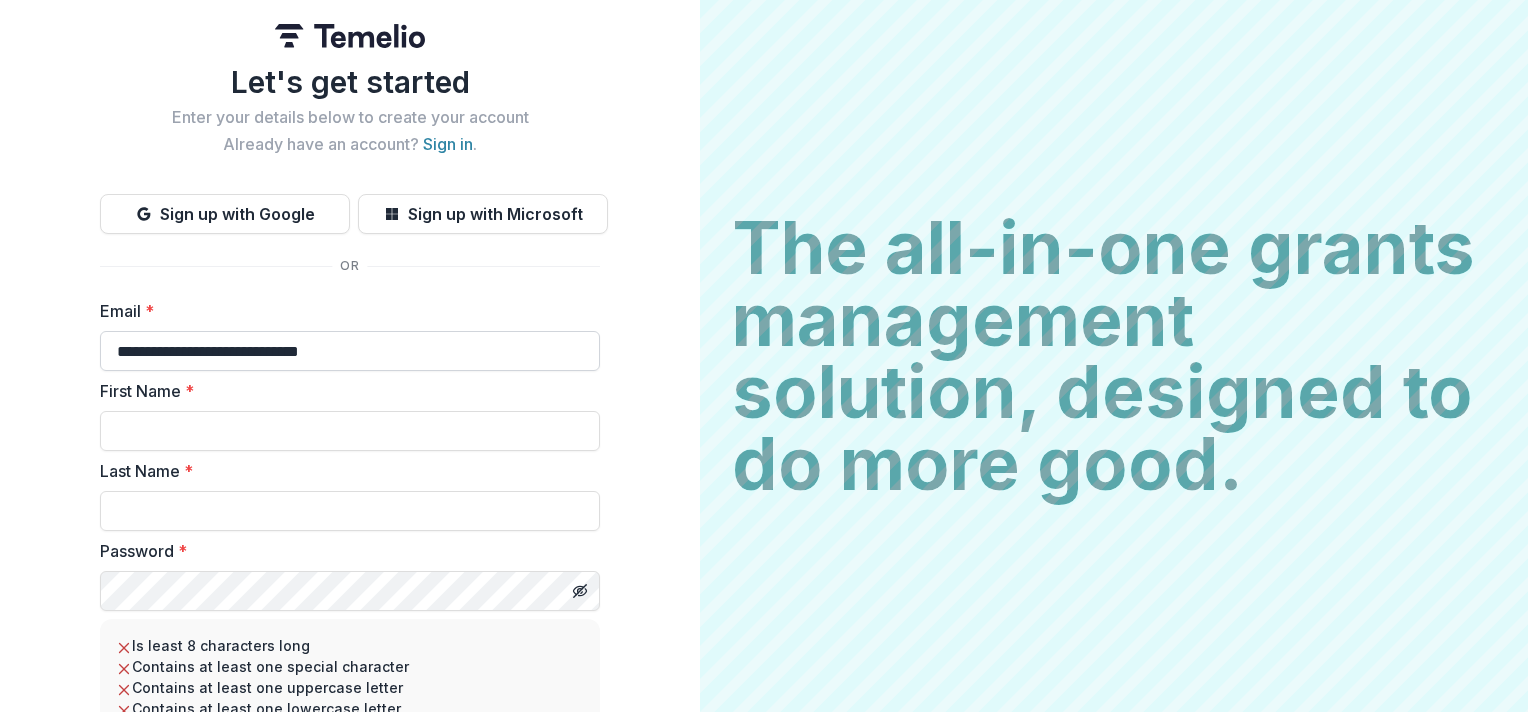 type on "******" 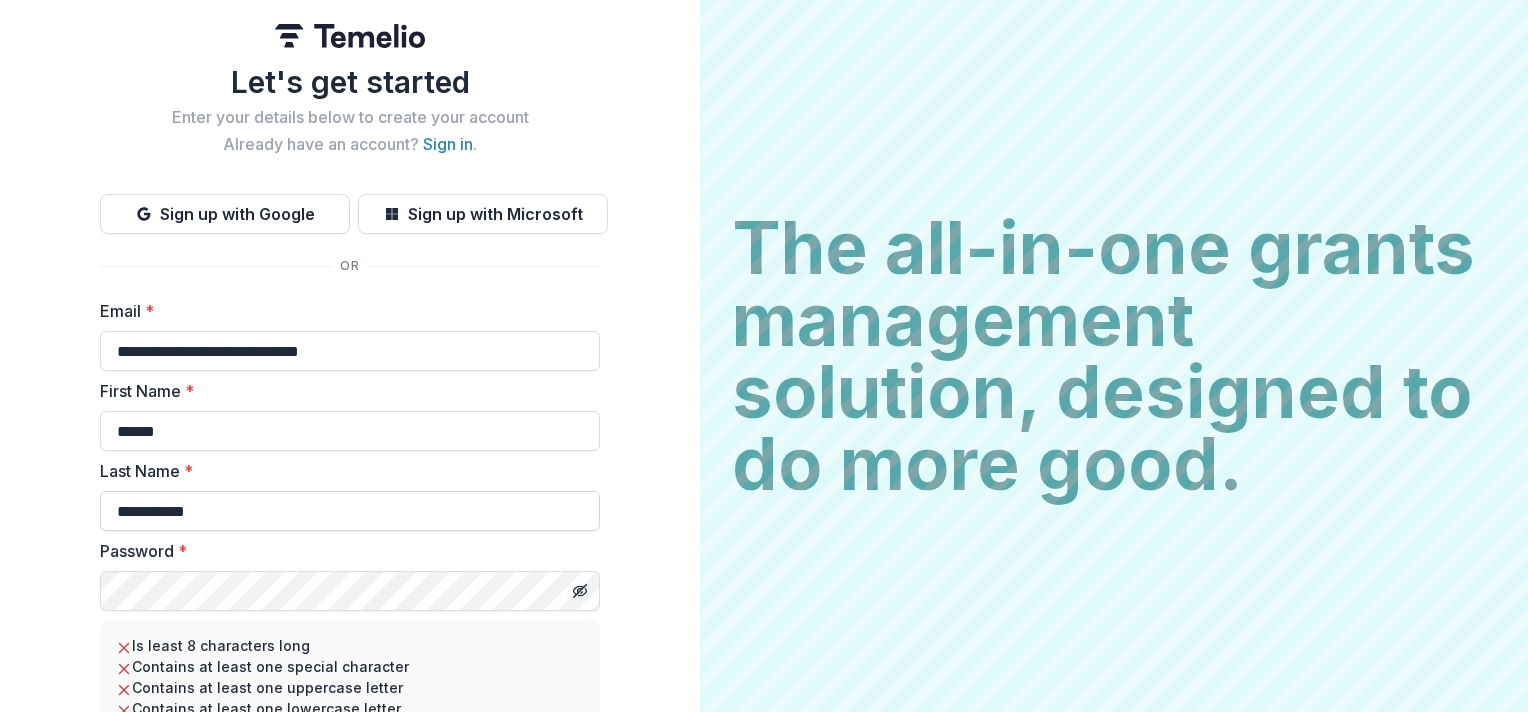 click on "**********" at bounding box center [350, 511] 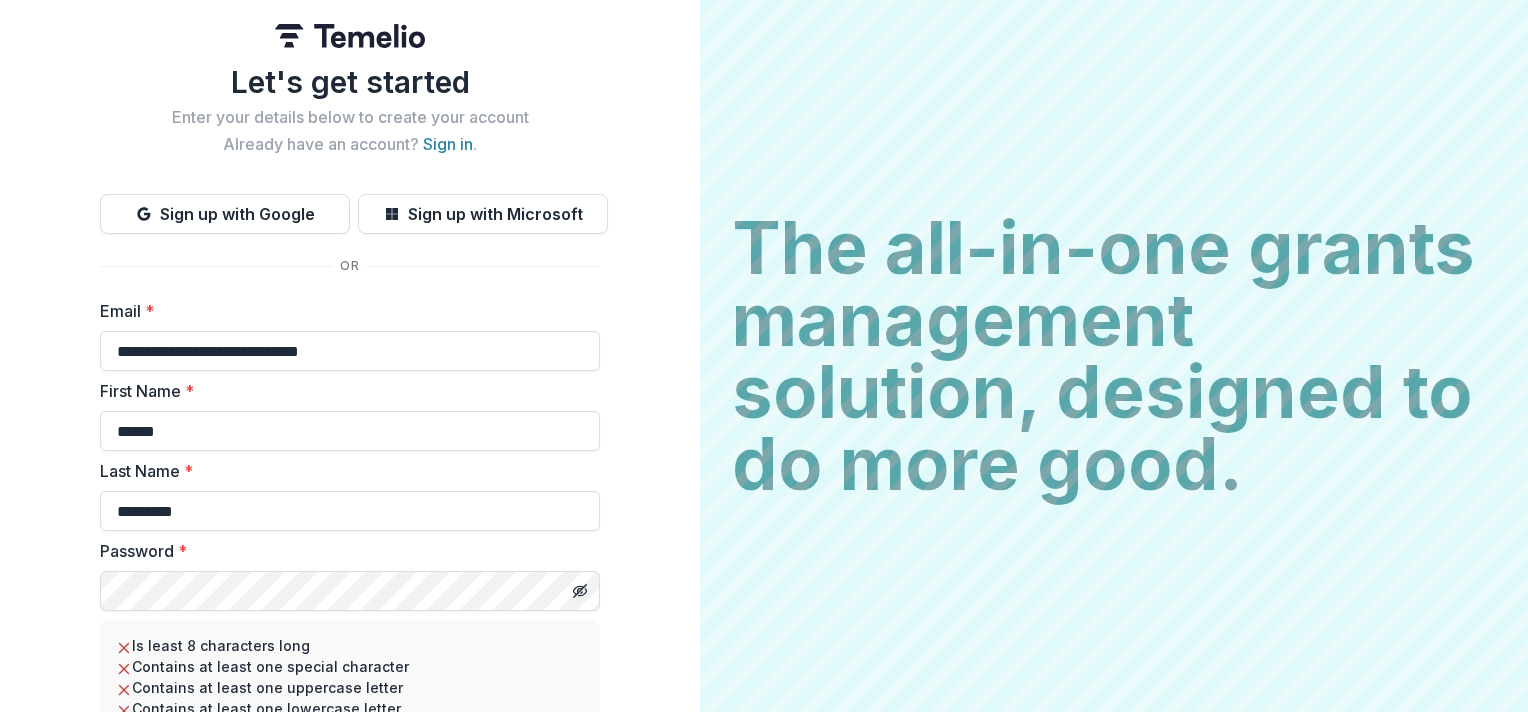 type on "*********" 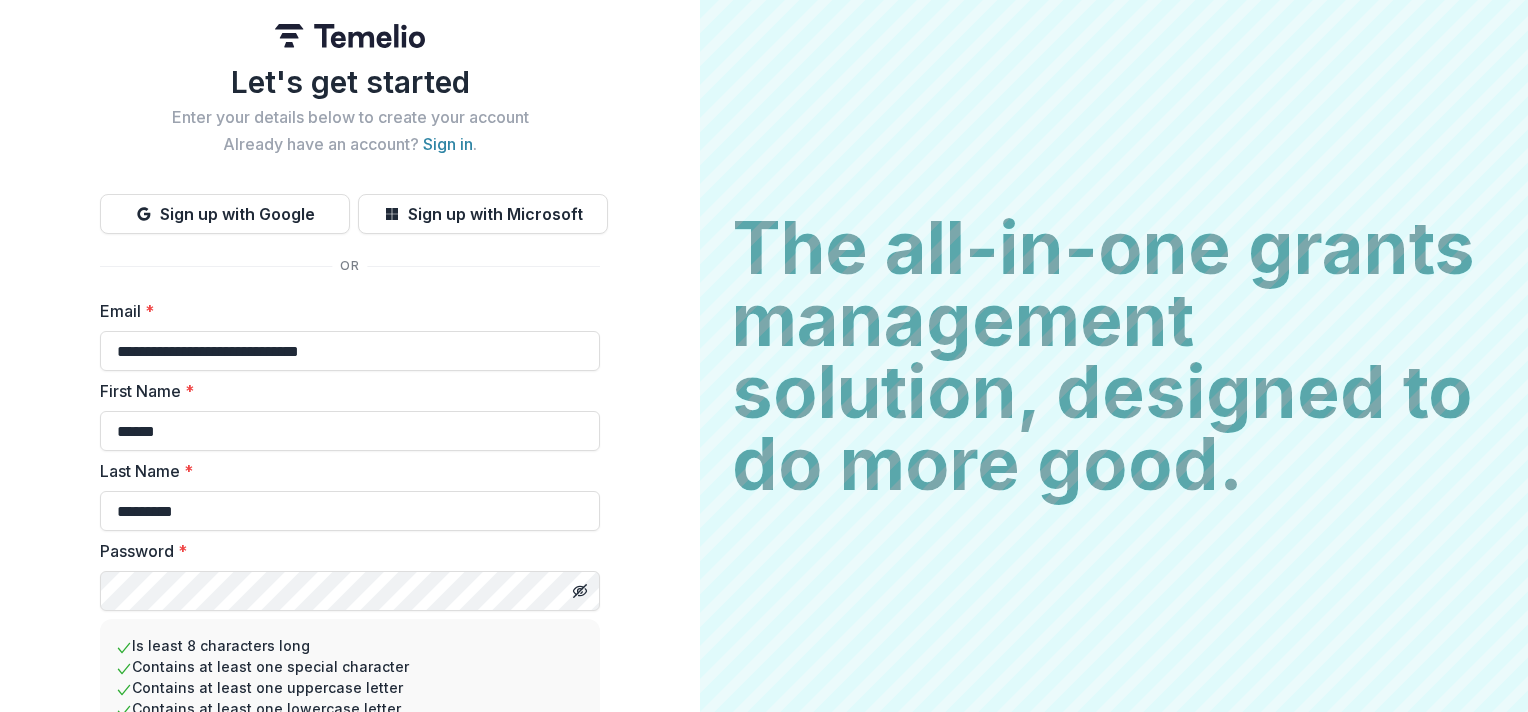 click on "Create Account" at bounding box center [350, 872] 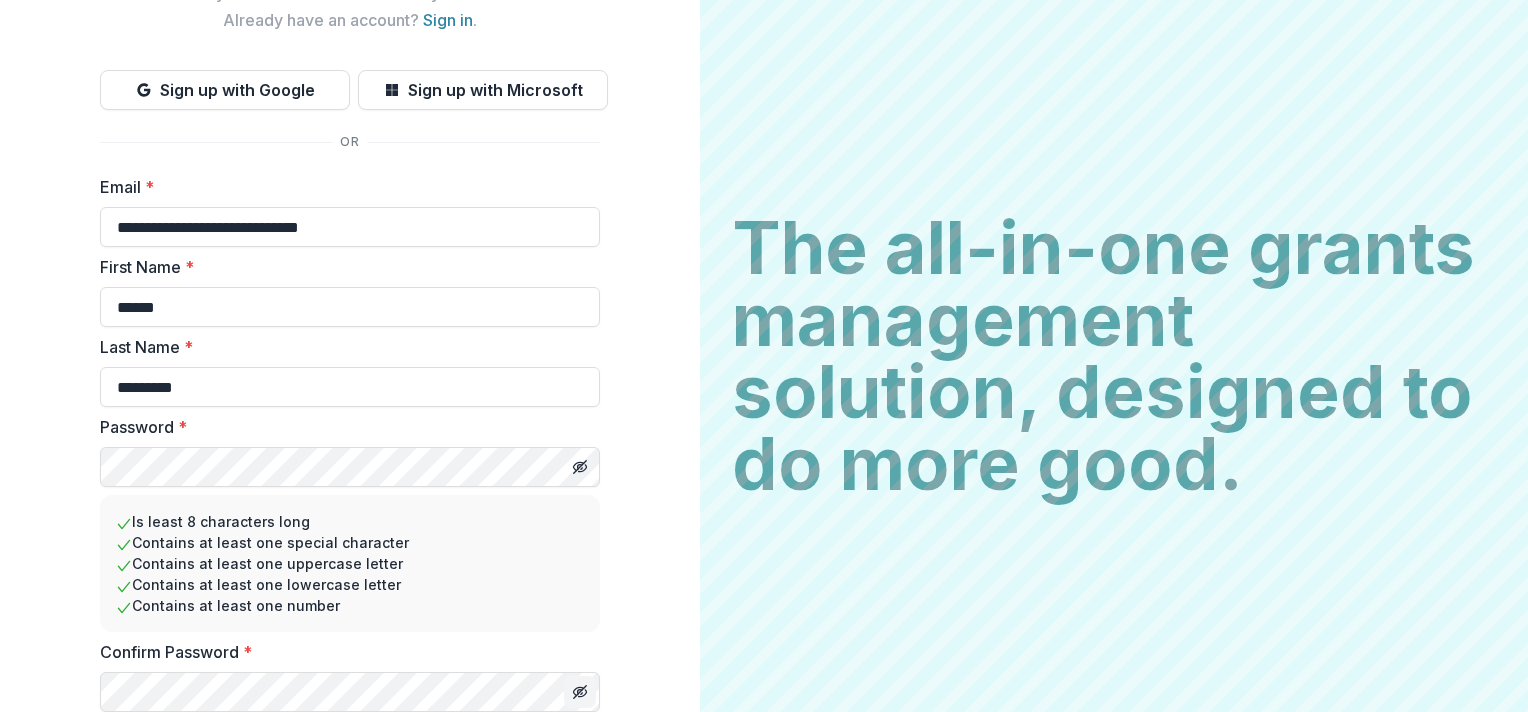 click 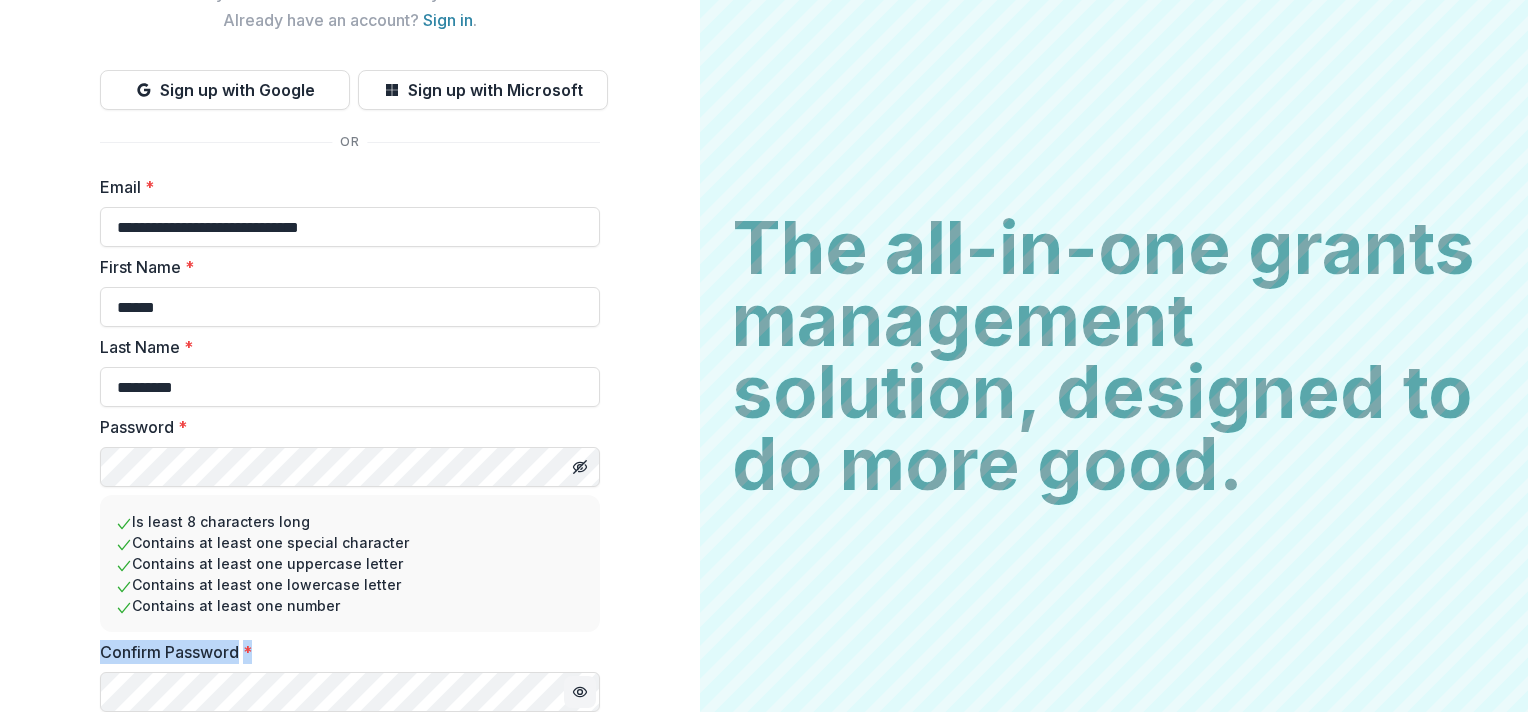 drag, startPoint x: 692, startPoint y: 629, endPoint x: 696, endPoint y: 689, distance: 60.133186 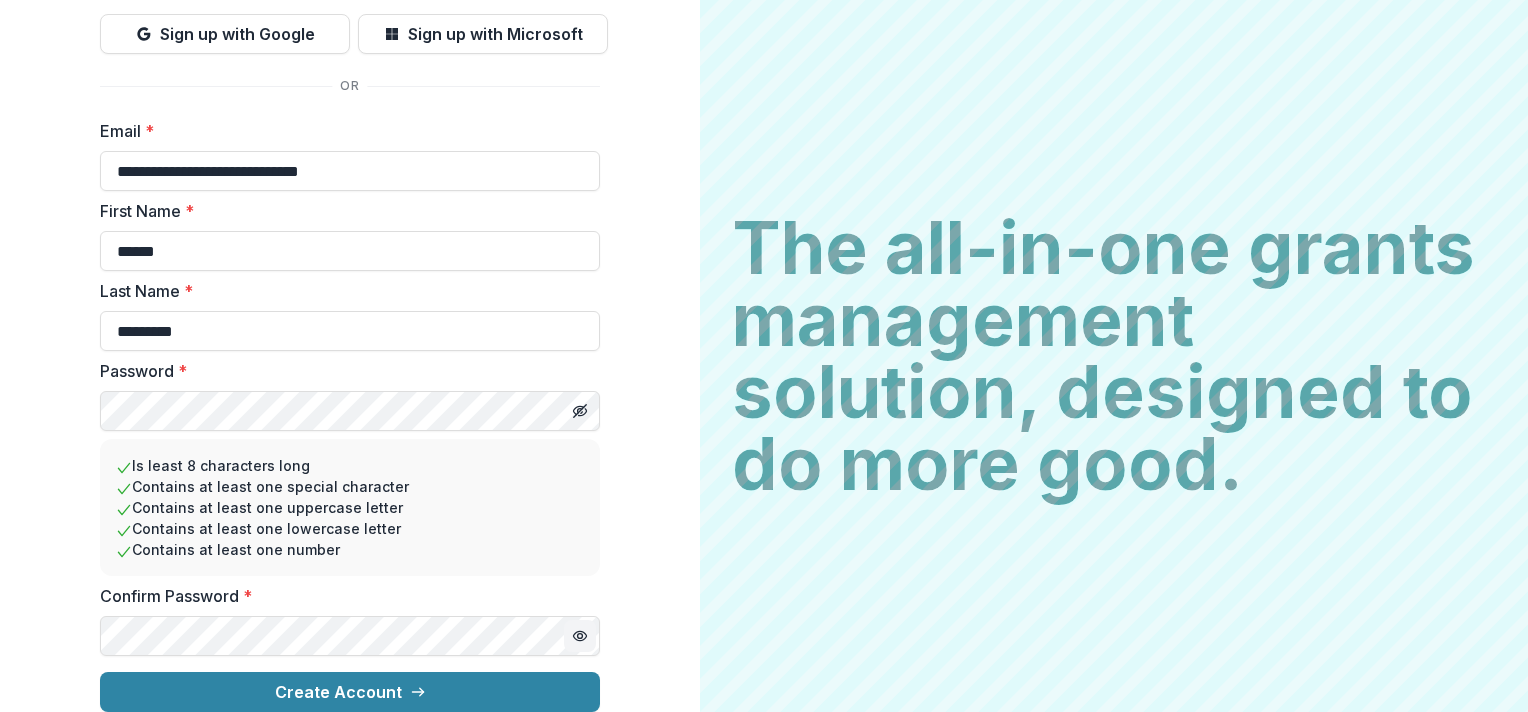 scroll, scrollTop: 196, scrollLeft: 0, axis: vertical 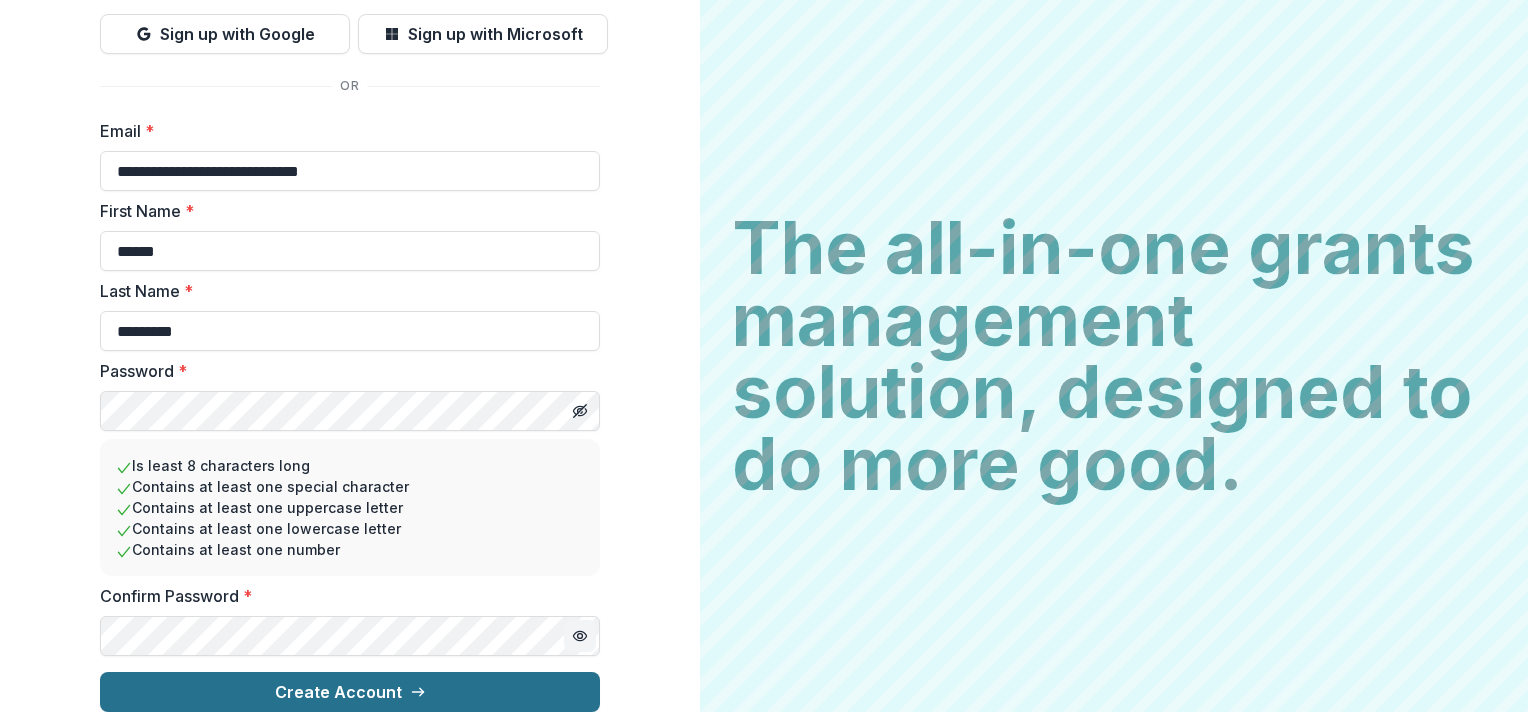 click on "Create Account" at bounding box center [350, 692] 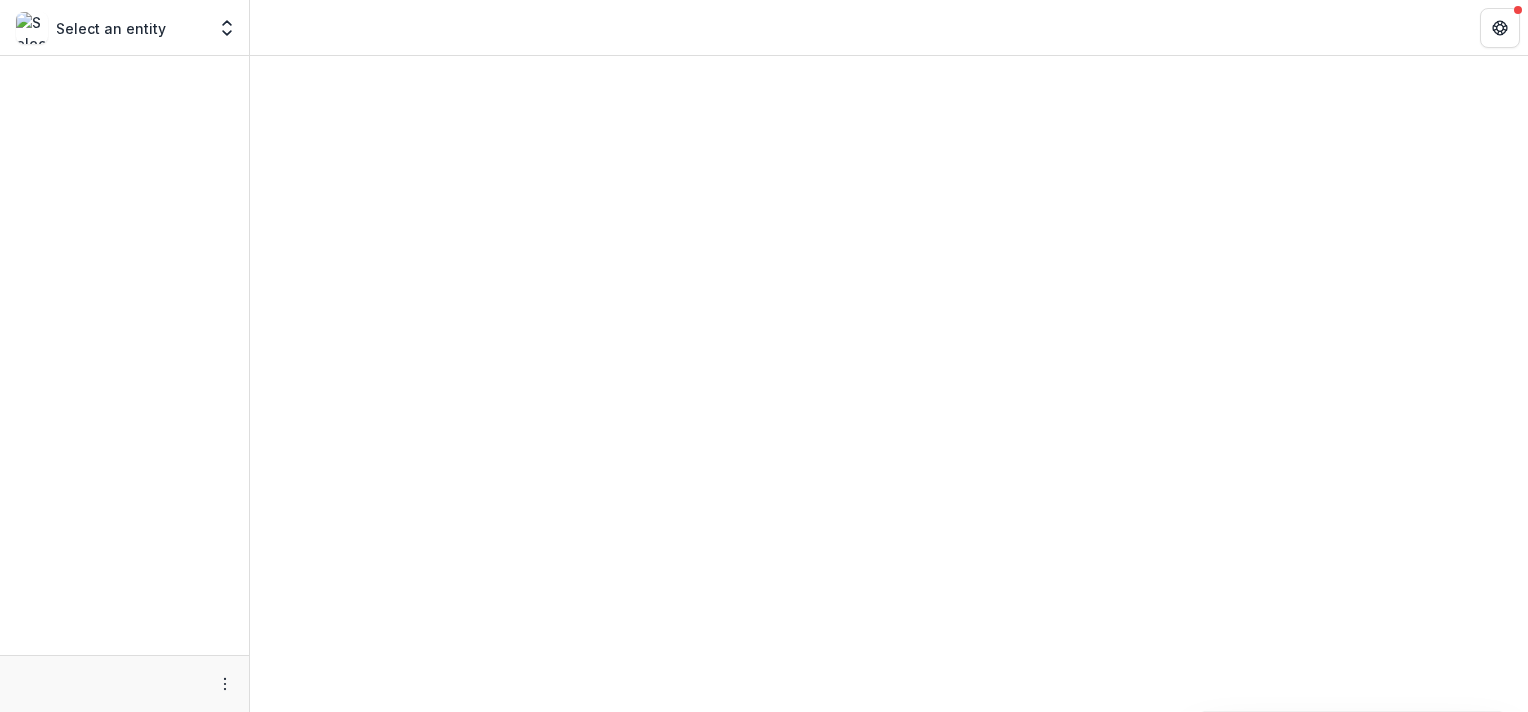 scroll, scrollTop: 0, scrollLeft: 0, axis: both 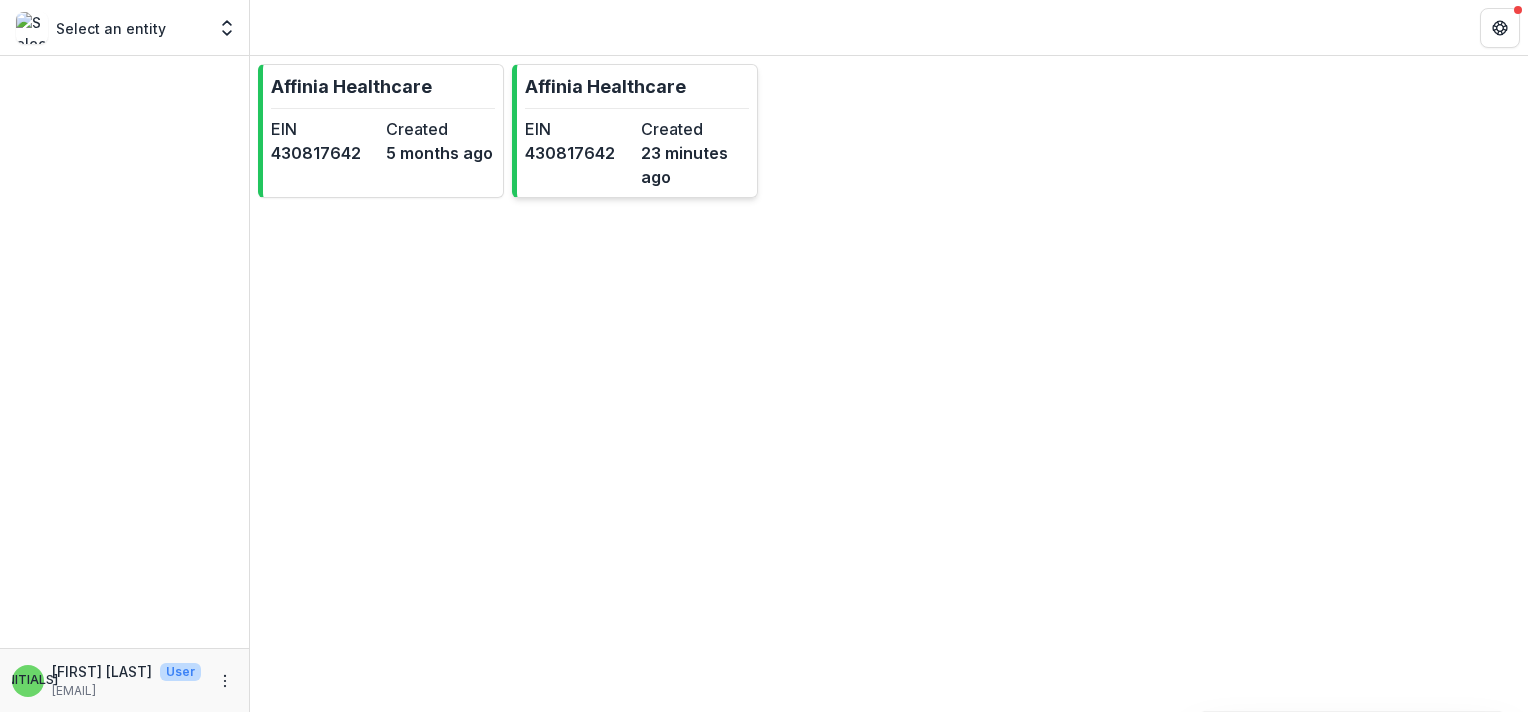 click at bounding box center (637, 108) 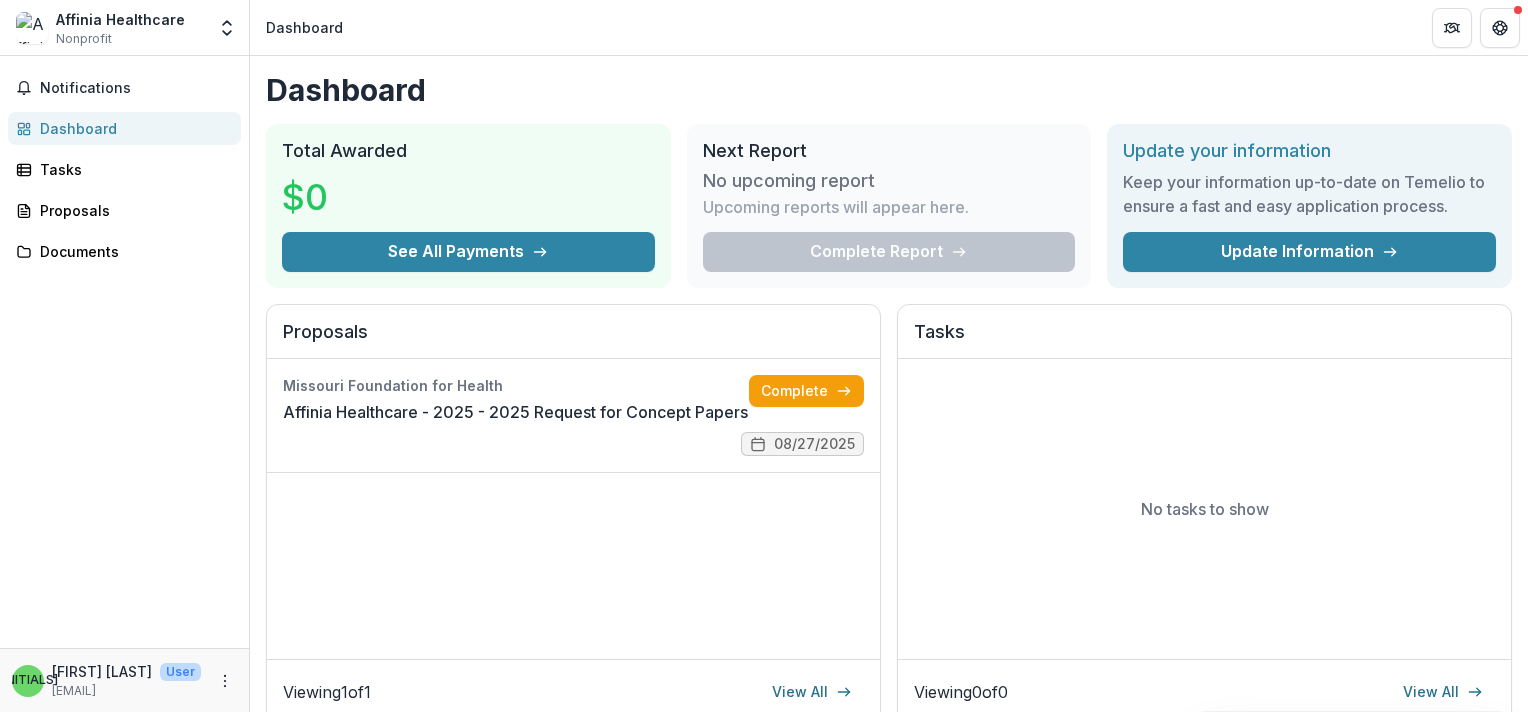 click on "No tasks to show" at bounding box center [1204, 509] 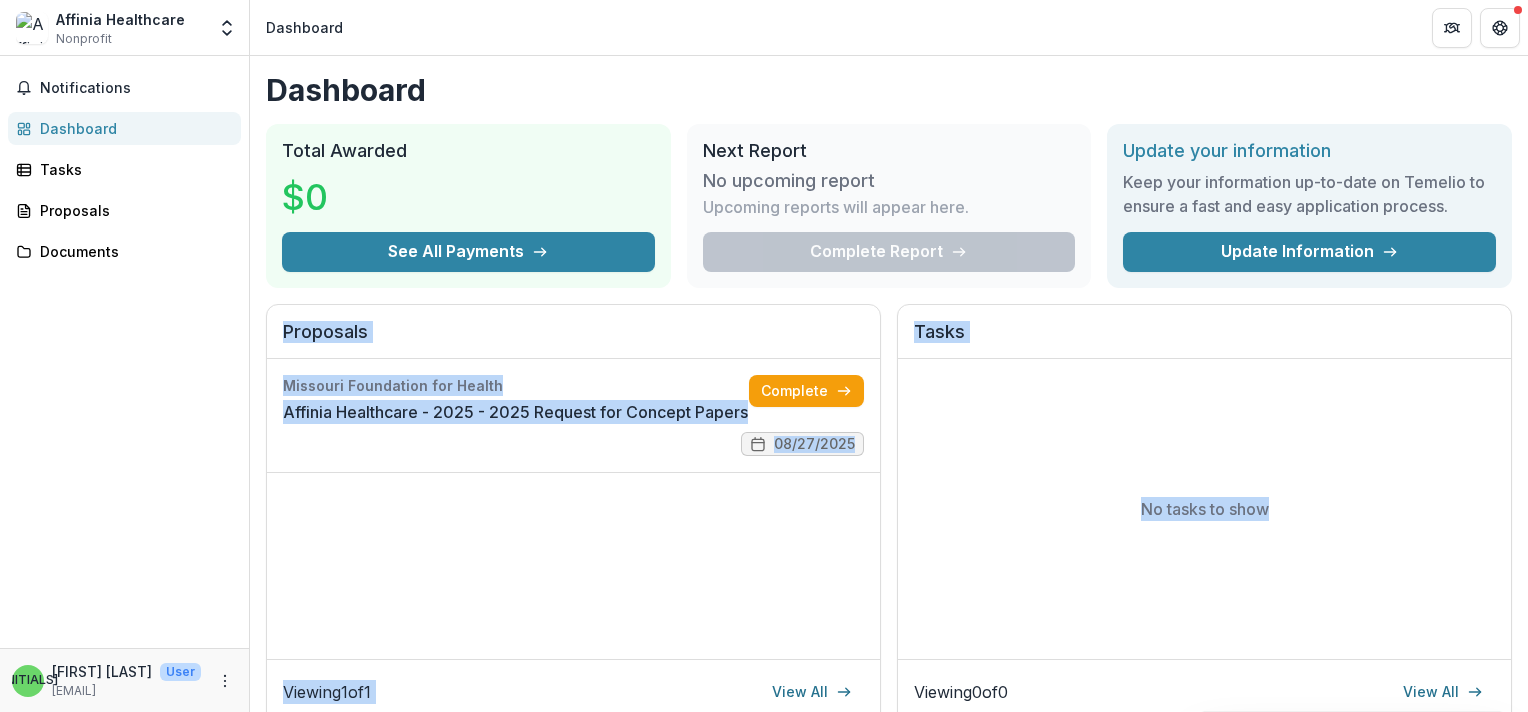drag, startPoint x: 1520, startPoint y: 258, endPoint x: 1526, endPoint y: 394, distance: 136.1323 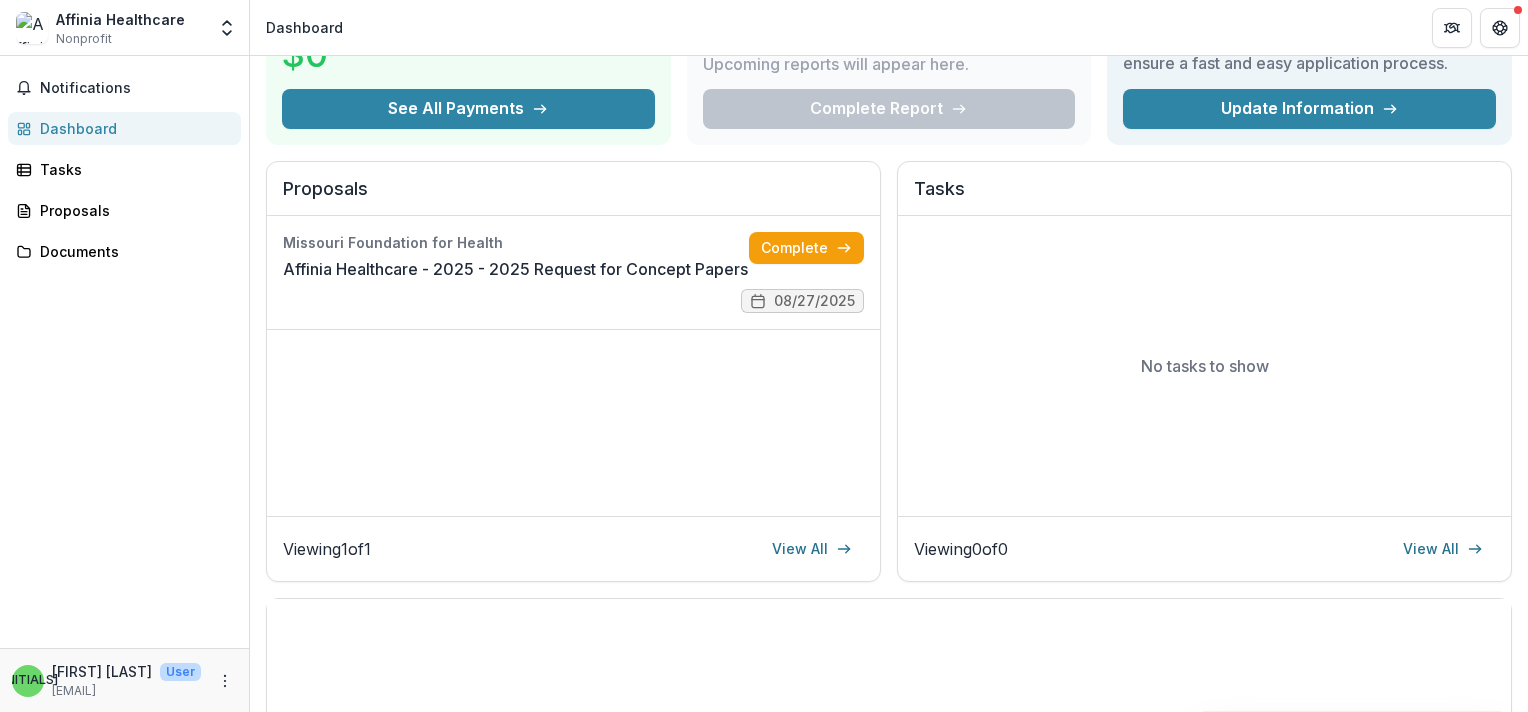 scroll, scrollTop: 0, scrollLeft: 0, axis: both 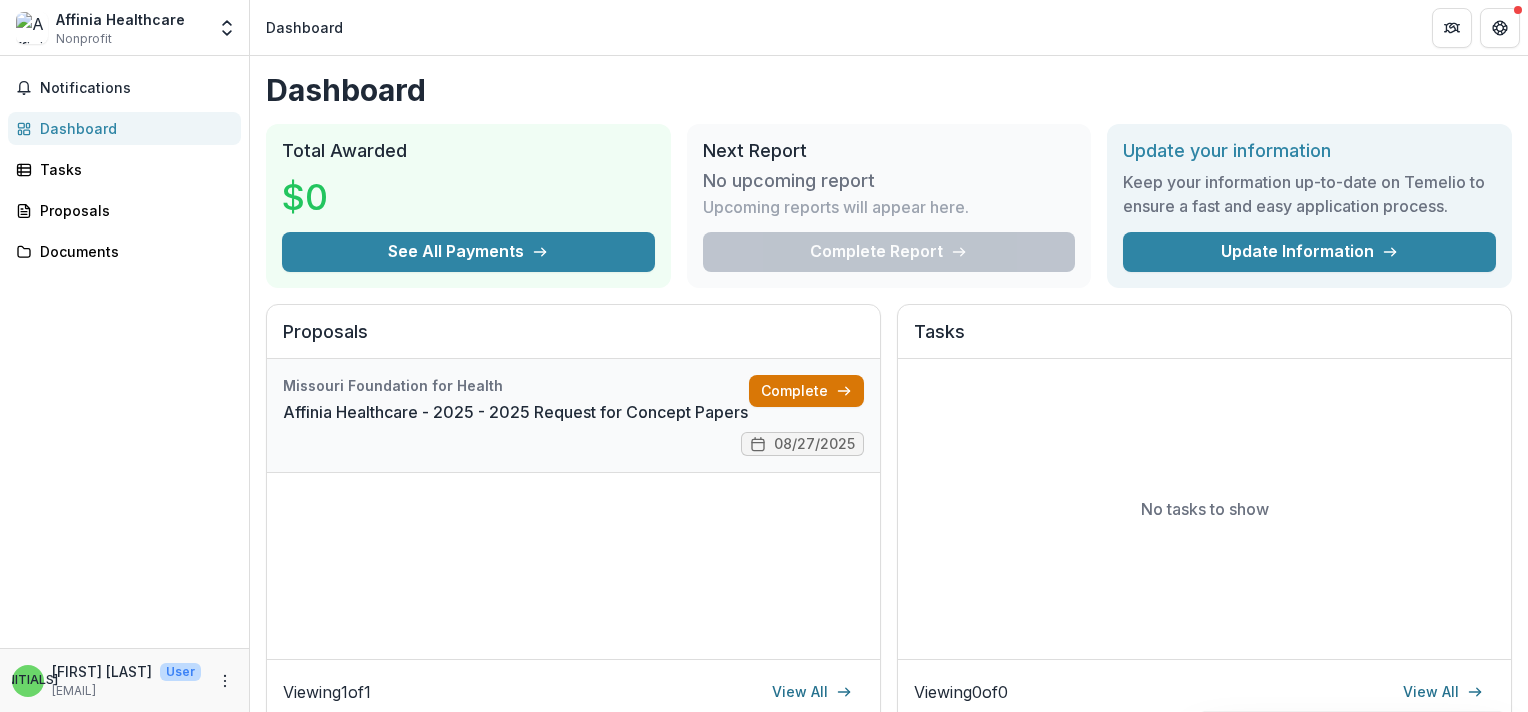 click on "Complete" at bounding box center [806, 391] 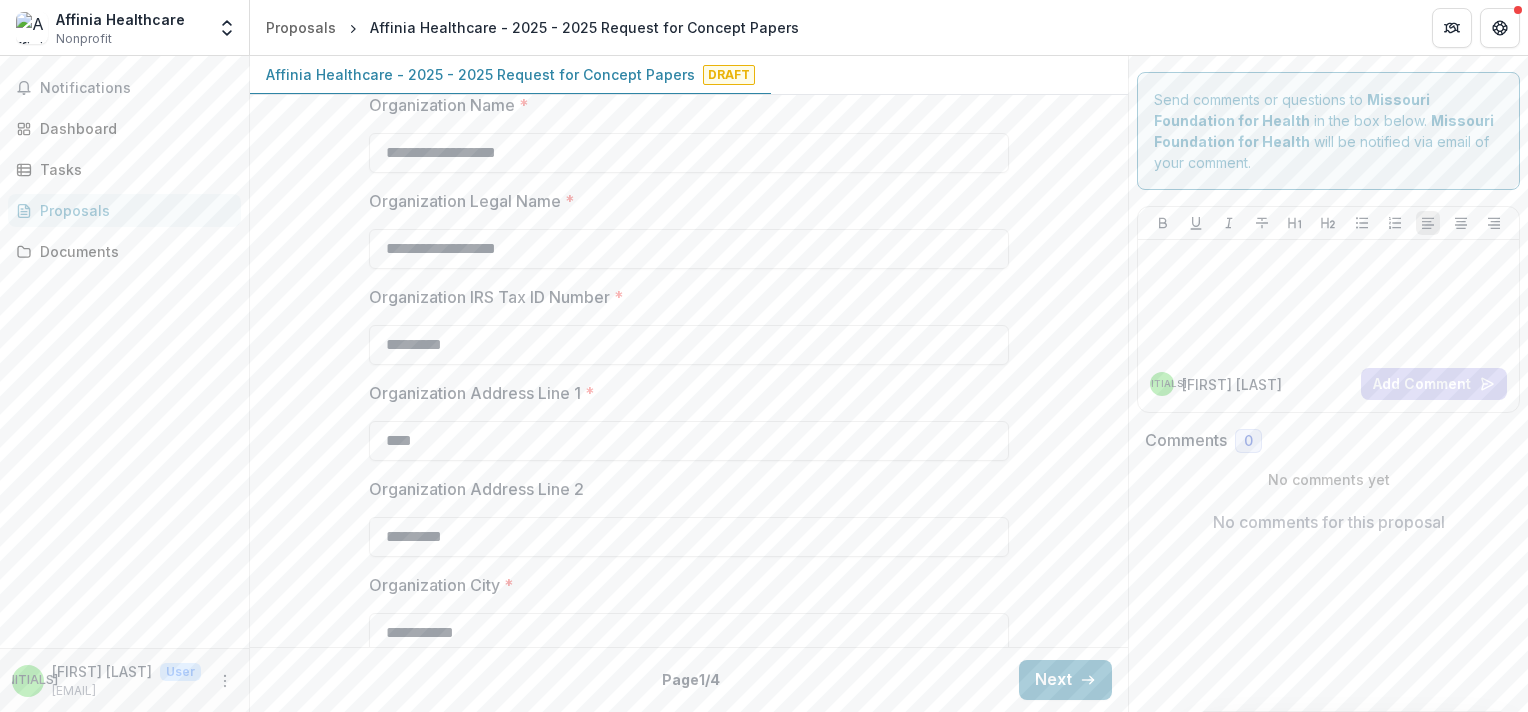 scroll, scrollTop: 739, scrollLeft: 0, axis: vertical 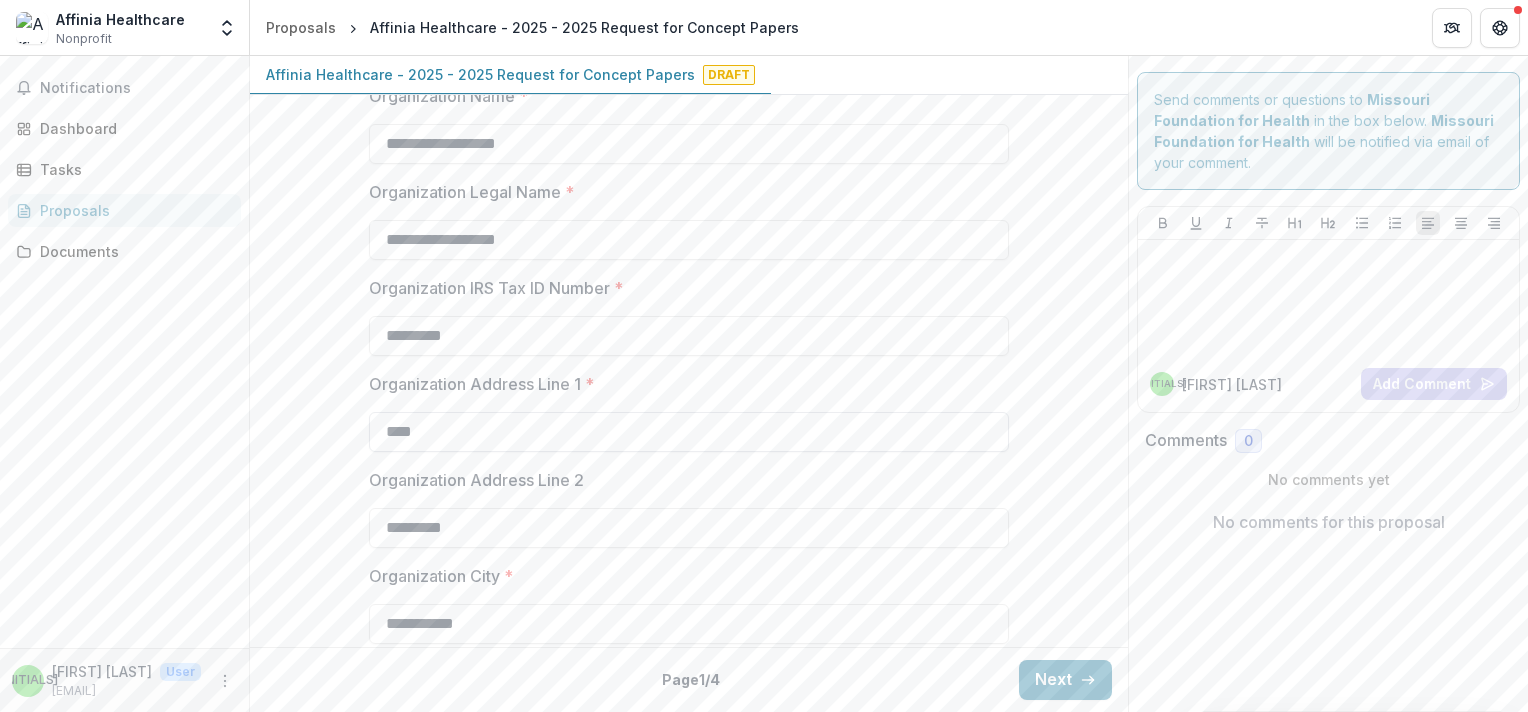 click on "****" at bounding box center (689, 432) 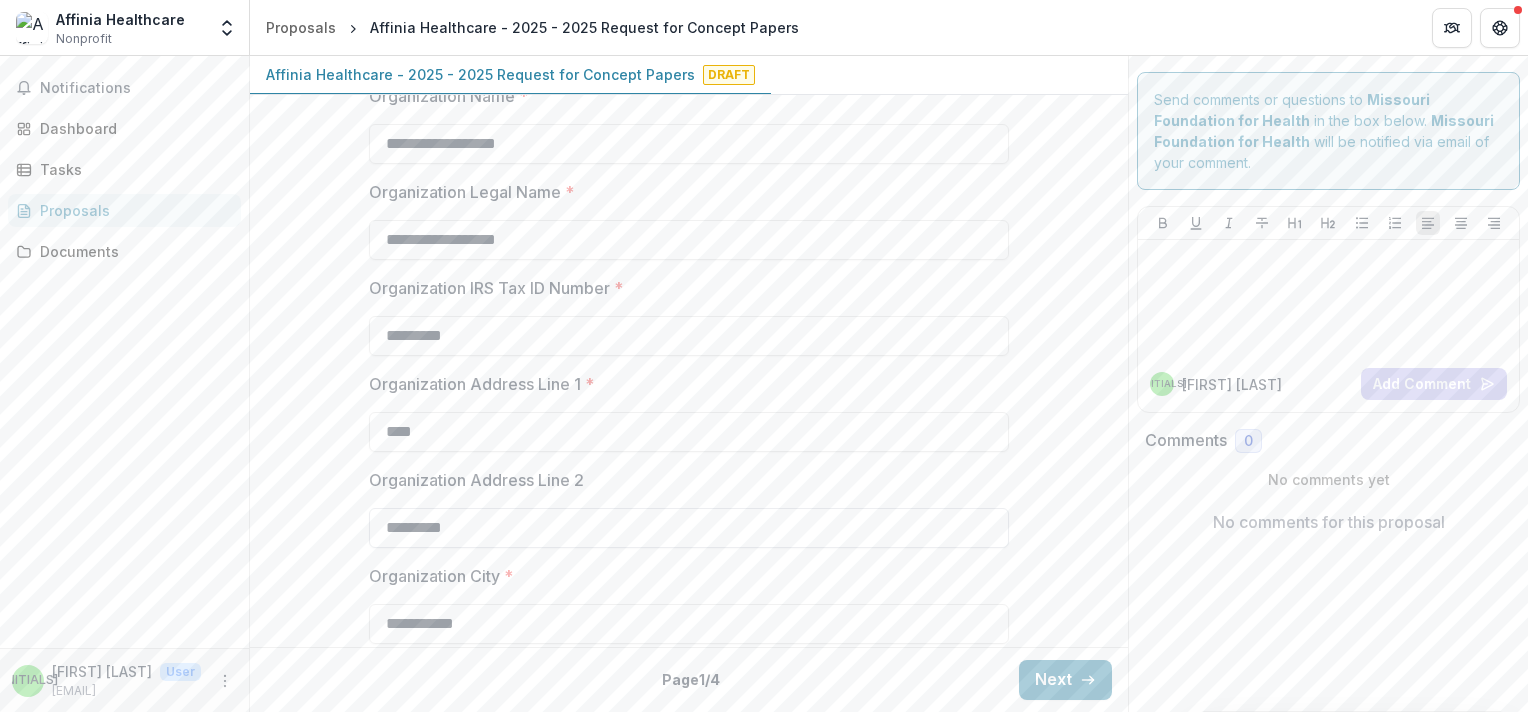 drag, startPoint x: 603, startPoint y: 520, endPoint x: 380, endPoint y: 526, distance: 223.0807 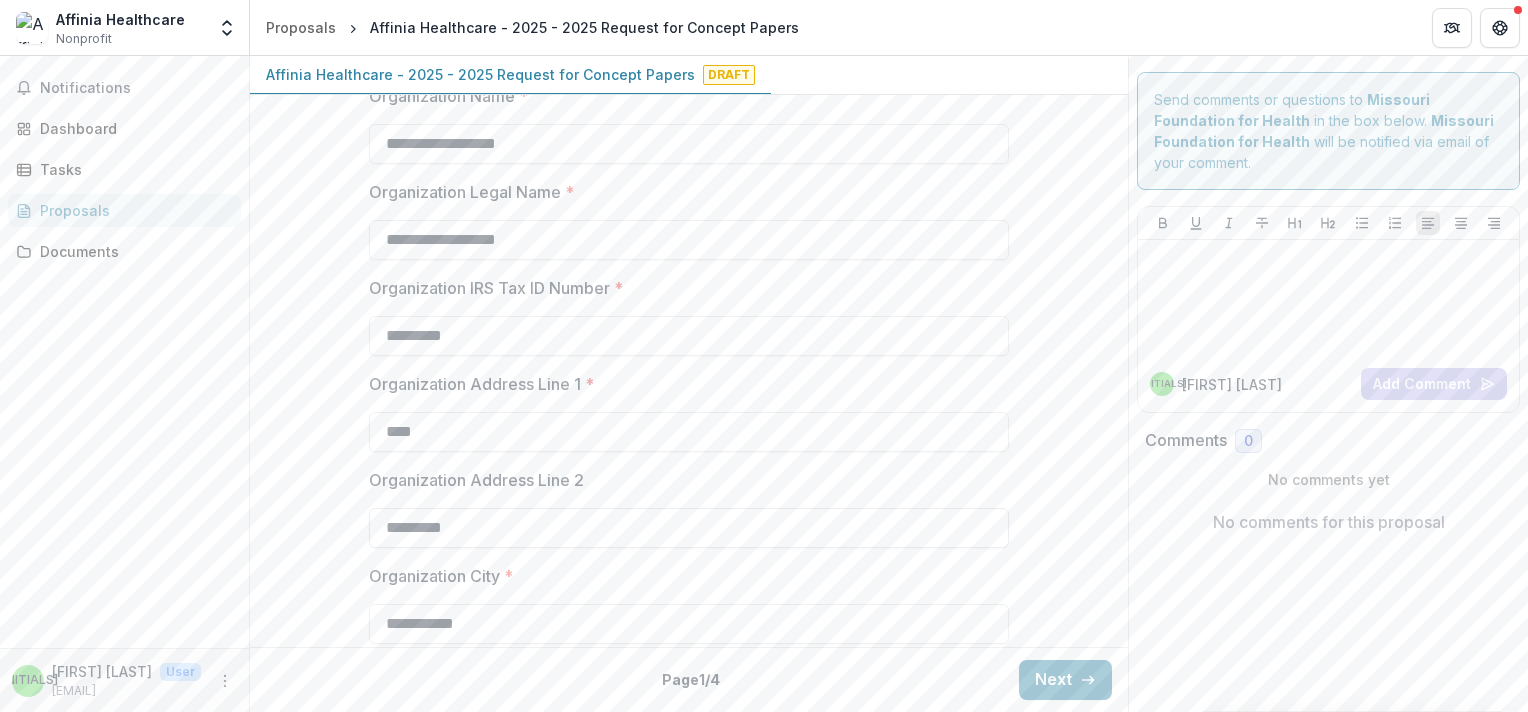 click on "*********" at bounding box center [689, 528] 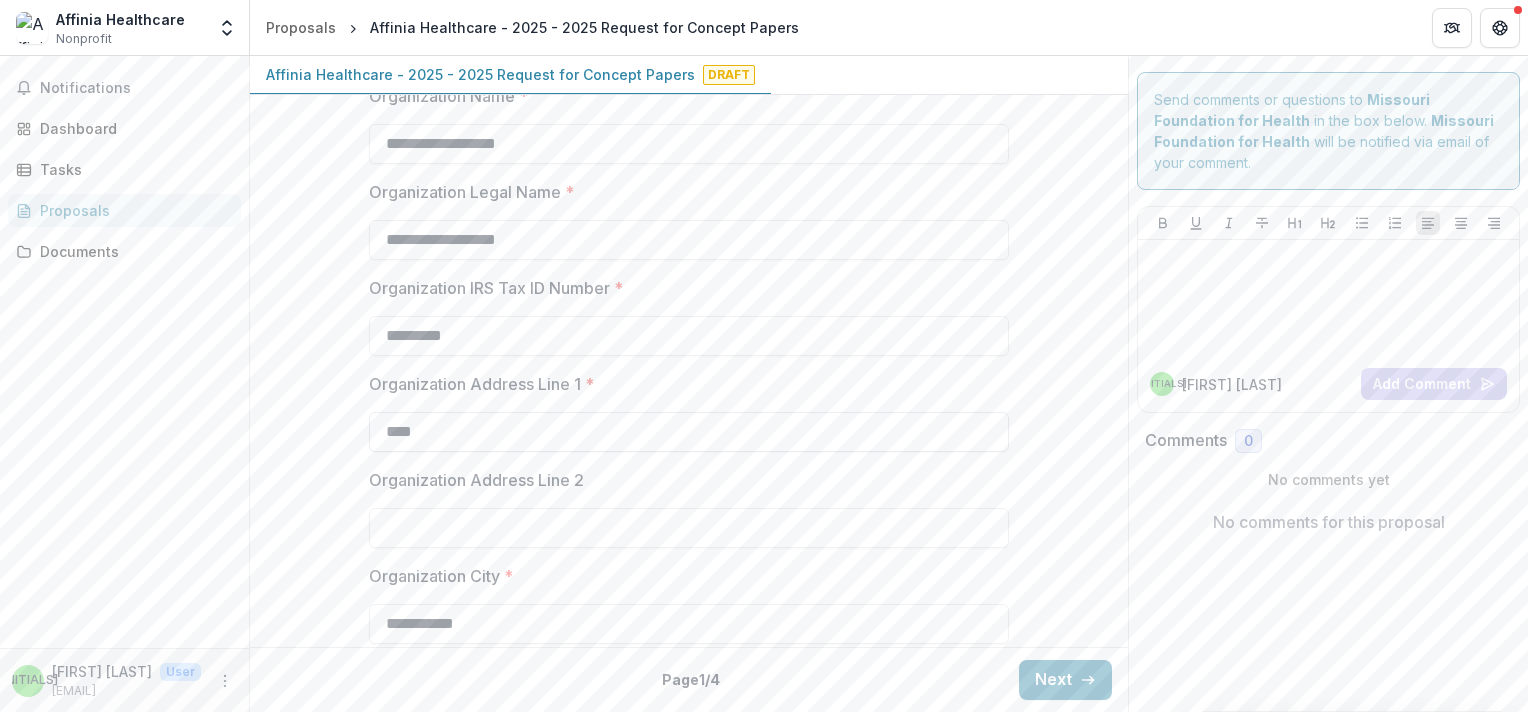 type 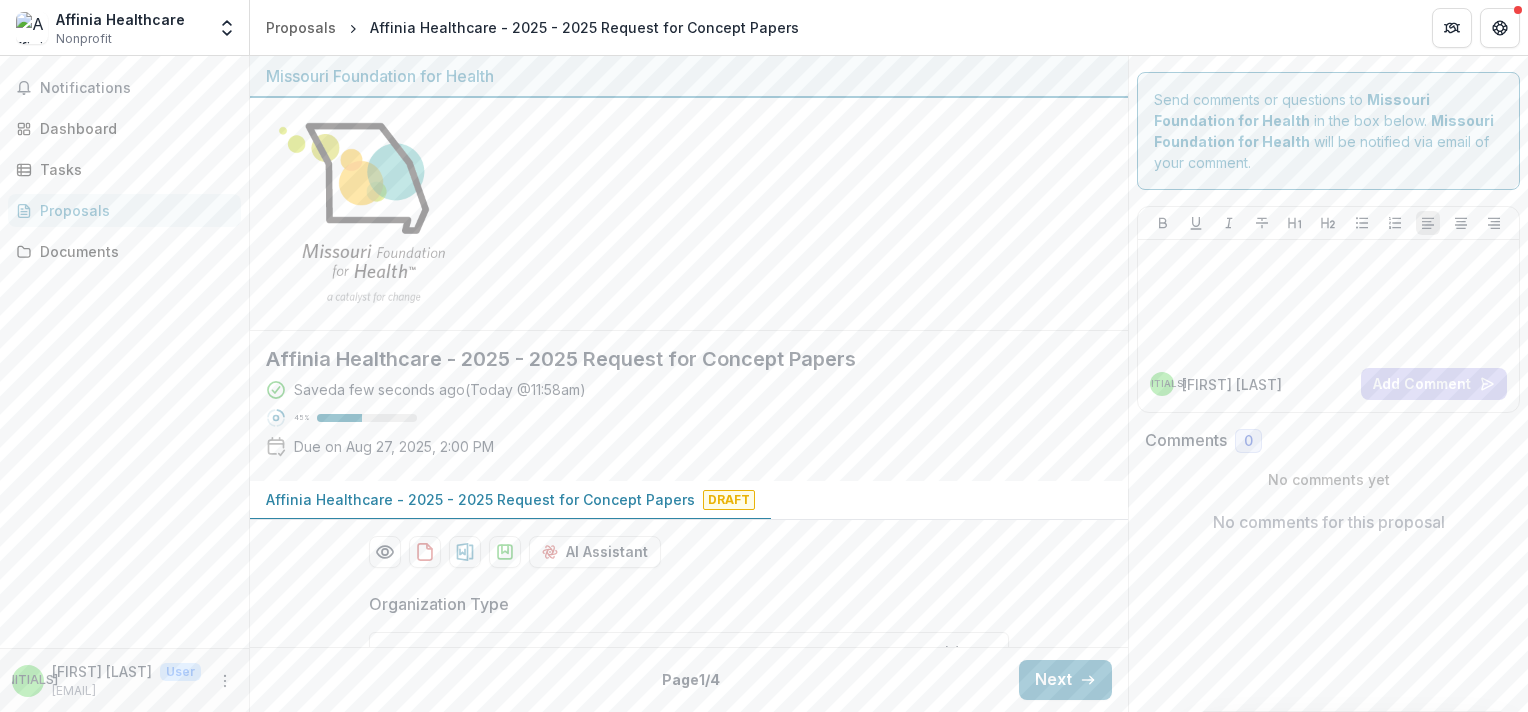 scroll, scrollTop: 467, scrollLeft: 0, axis: vertical 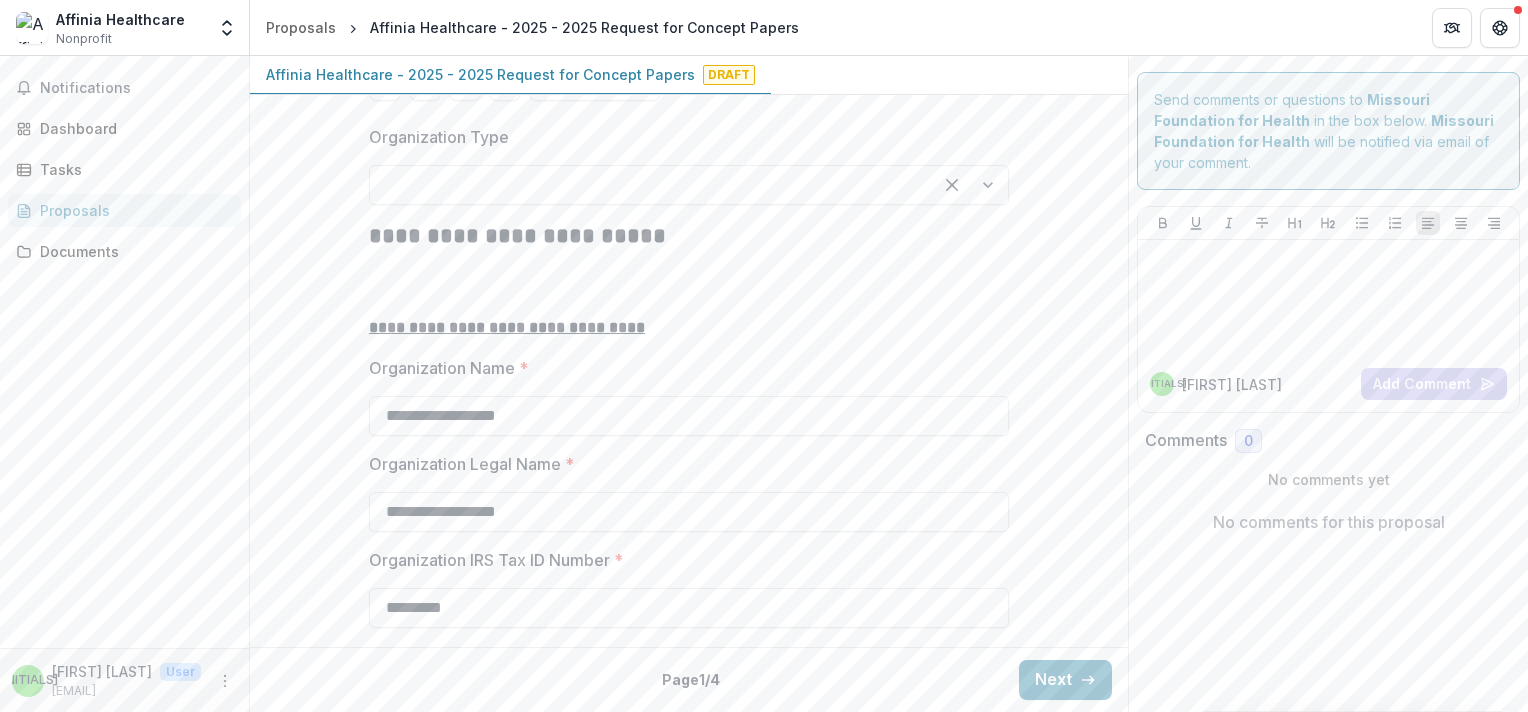 type on "**********" 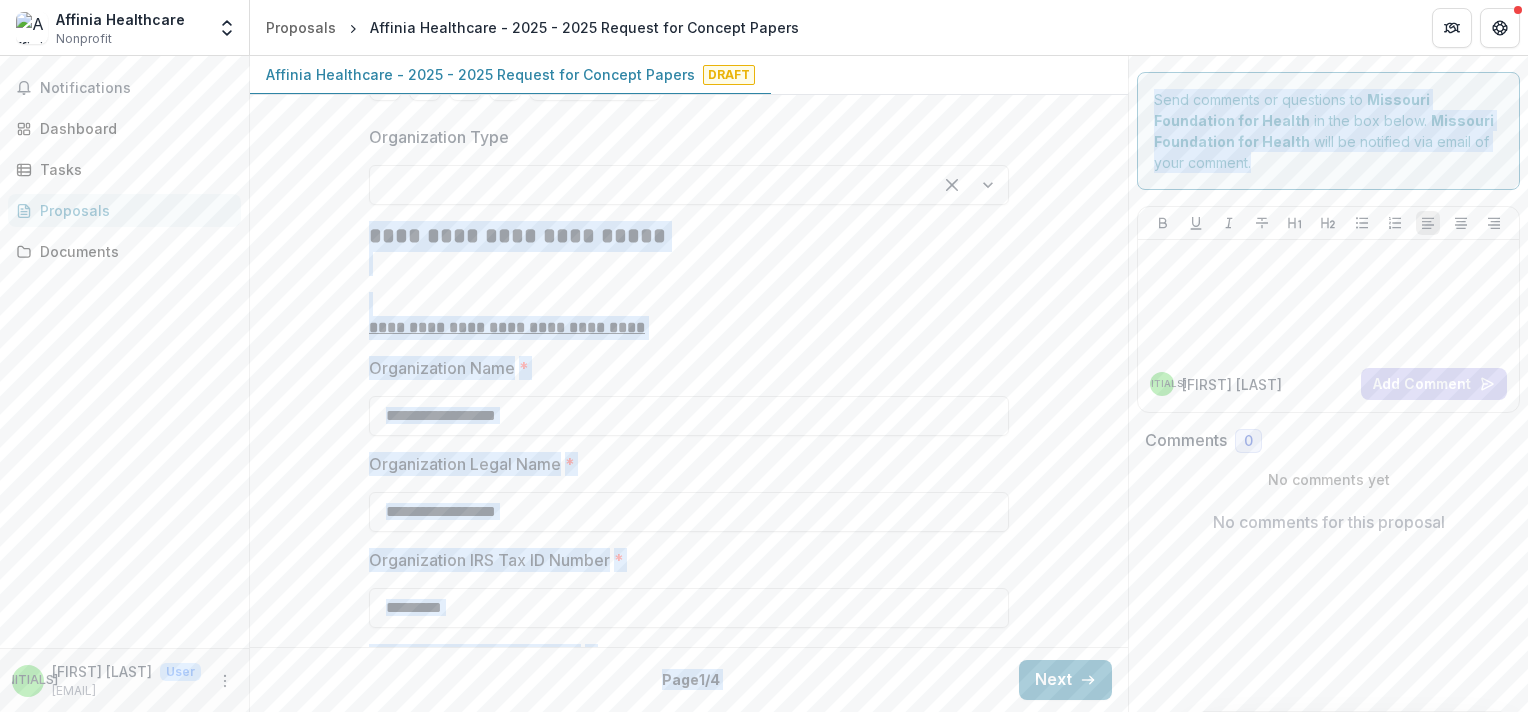 drag, startPoint x: 1120, startPoint y: 191, endPoint x: 1139, endPoint y: 348, distance: 158.14551 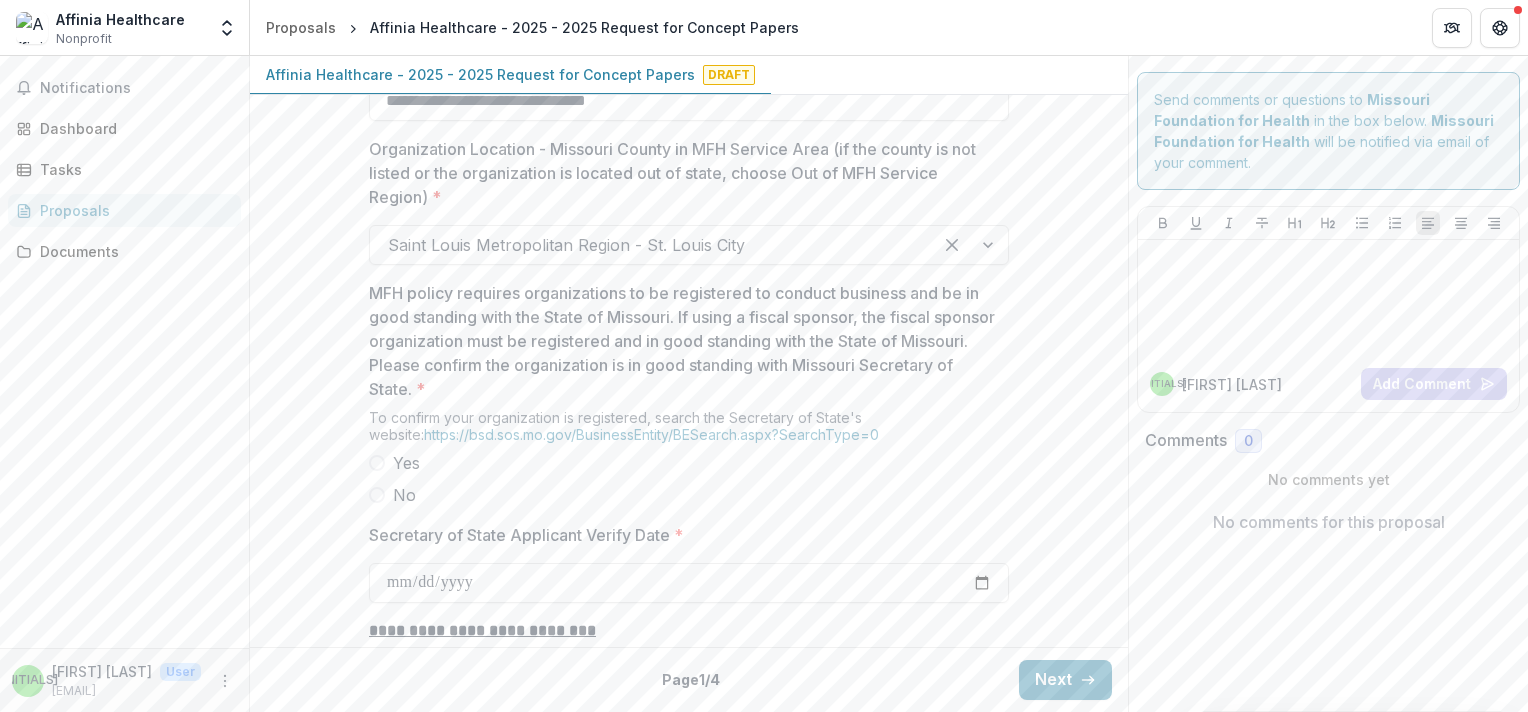 scroll, scrollTop: 1747, scrollLeft: 0, axis: vertical 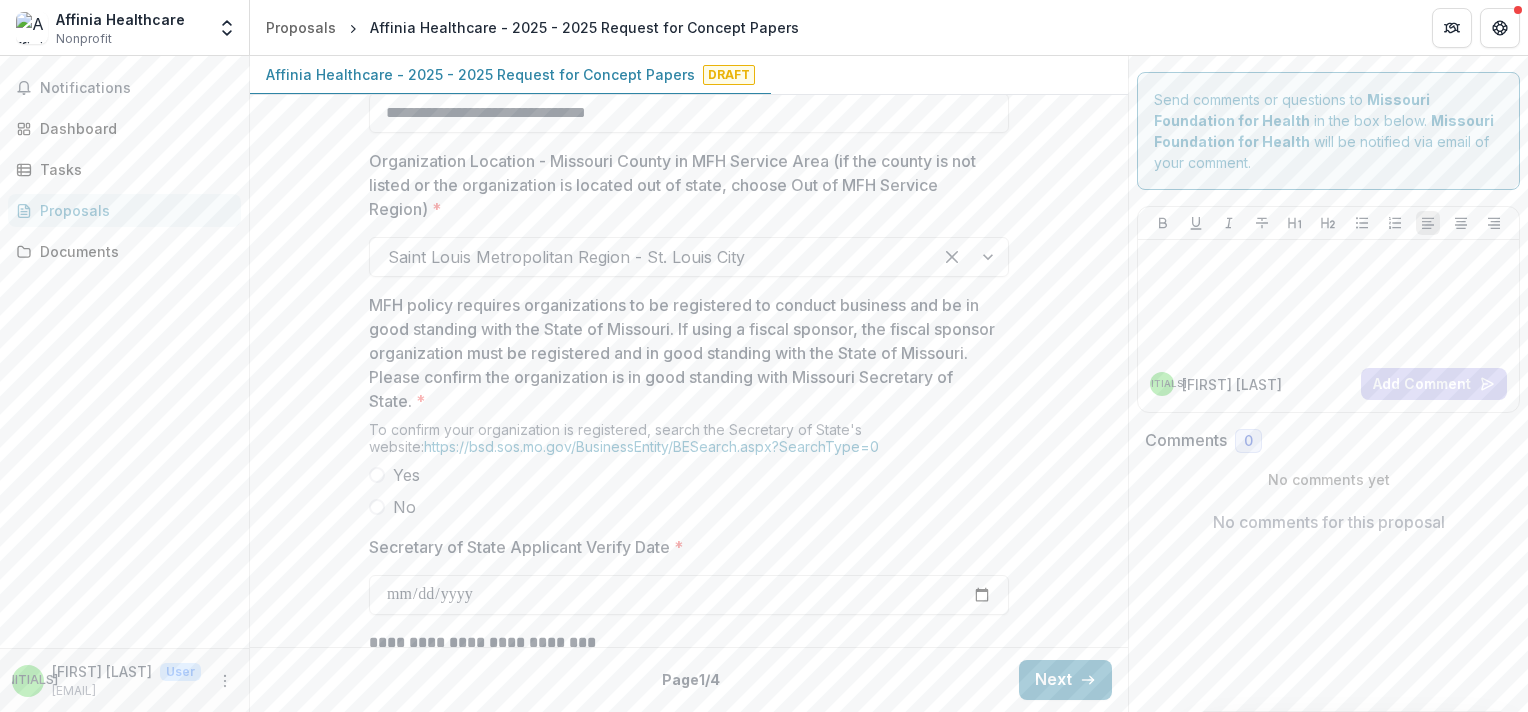 click at bounding box center (970, 257) 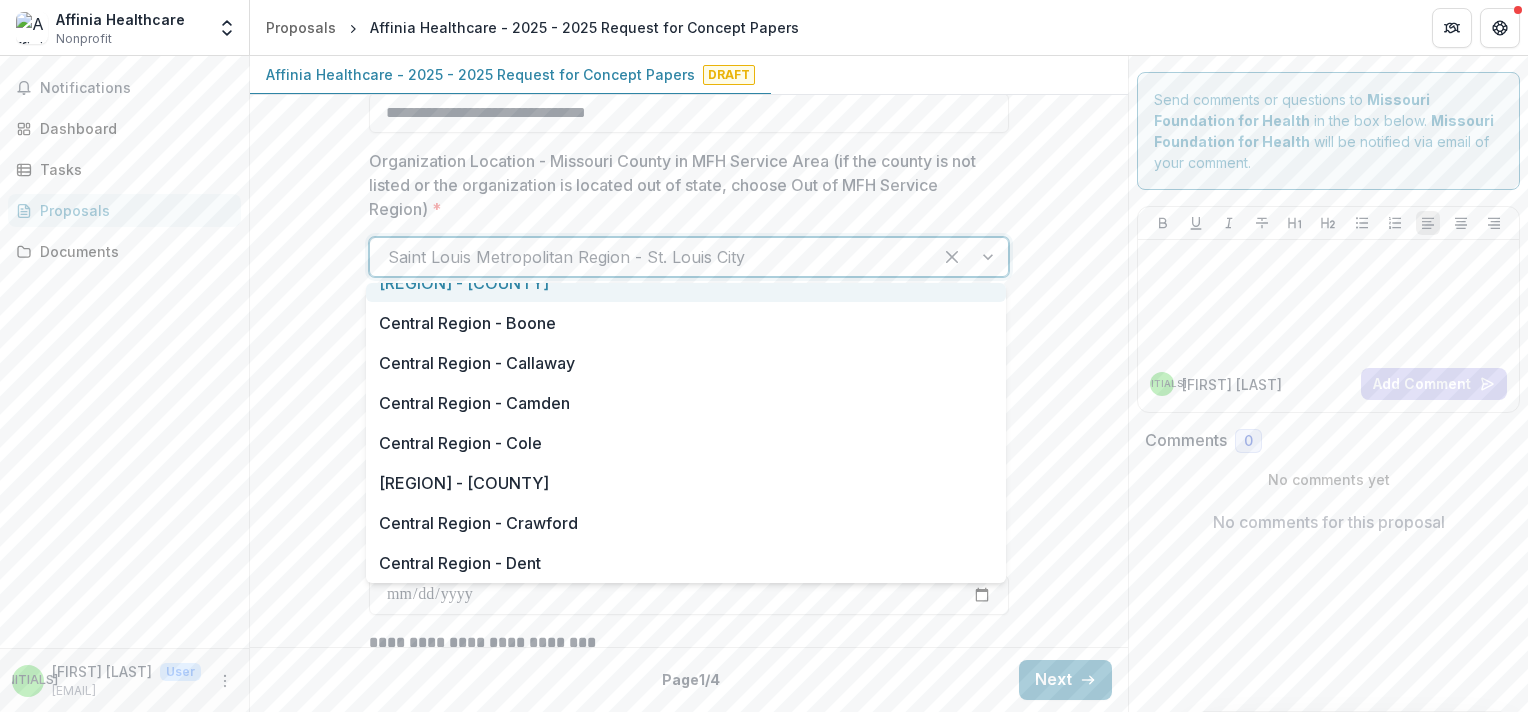 scroll, scrollTop: 0, scrollLeft: 0, axis: both 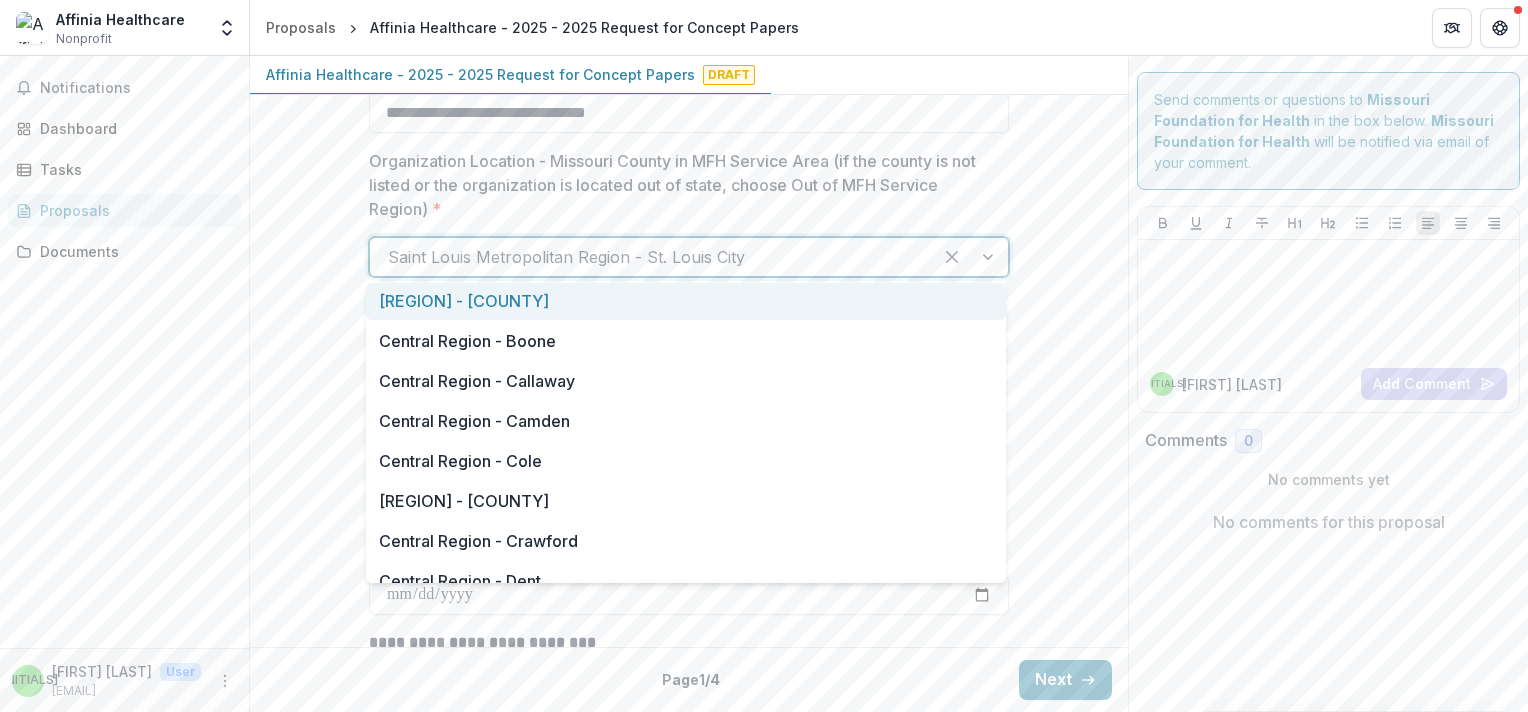 click on "**********" at bounding box center [689, 286] 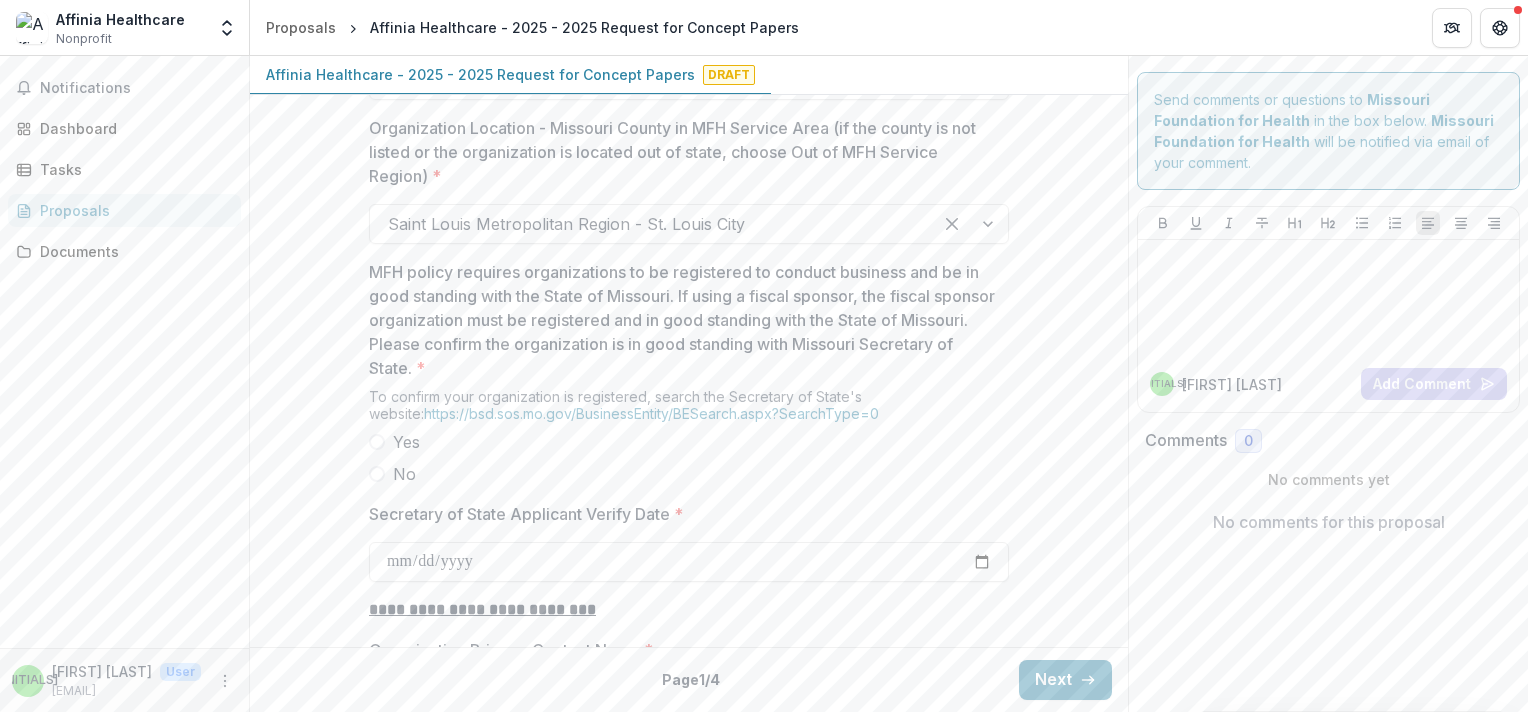 scroll, scrollTop: 1840, scrollLeft: 0, axis: vertical 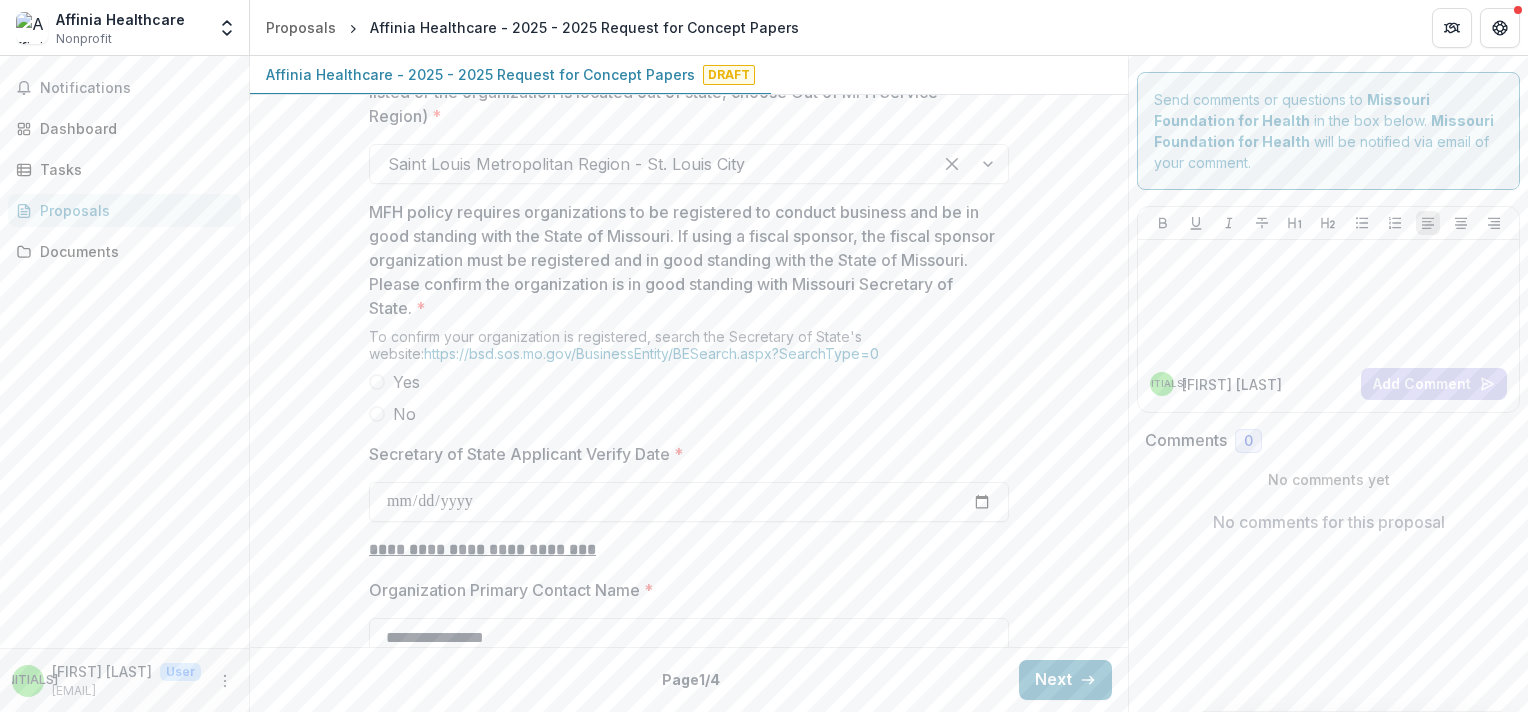 click at bounding box center (377, 382) 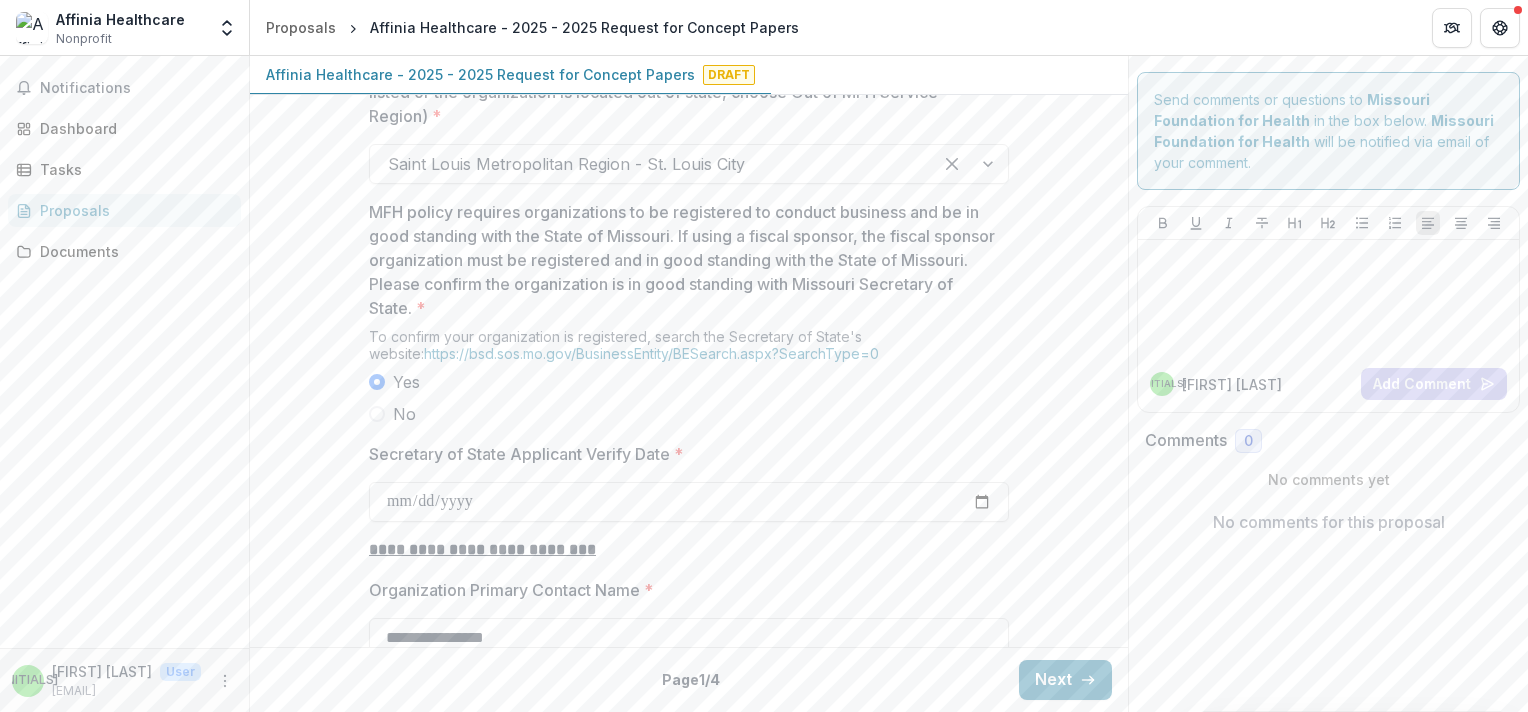 drag, startPoint x: 1127, startPoint y: 443, endPoint x: 1127, endPoint y: 455, distance: 12 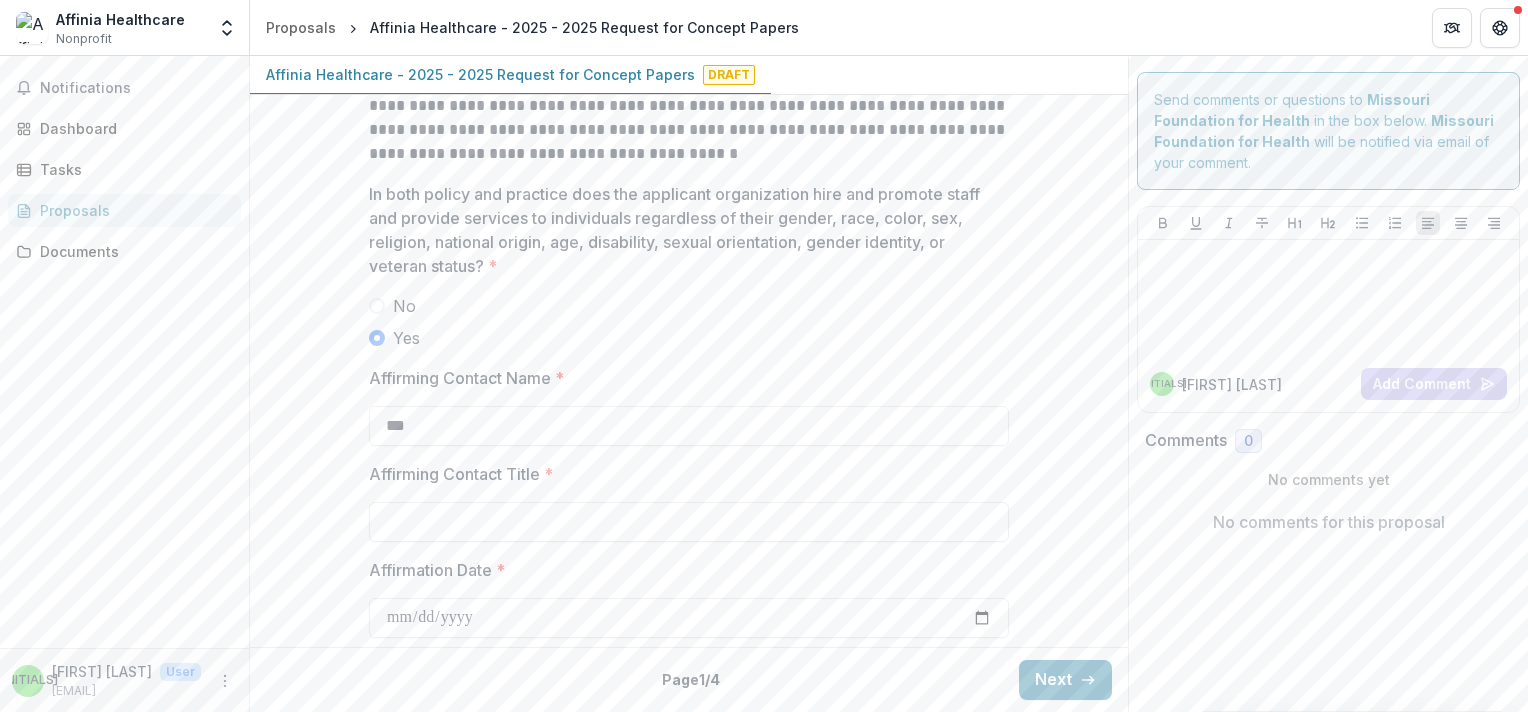 scroll, scrollTop: 2848, scrollLeft: 0, axis: vertical 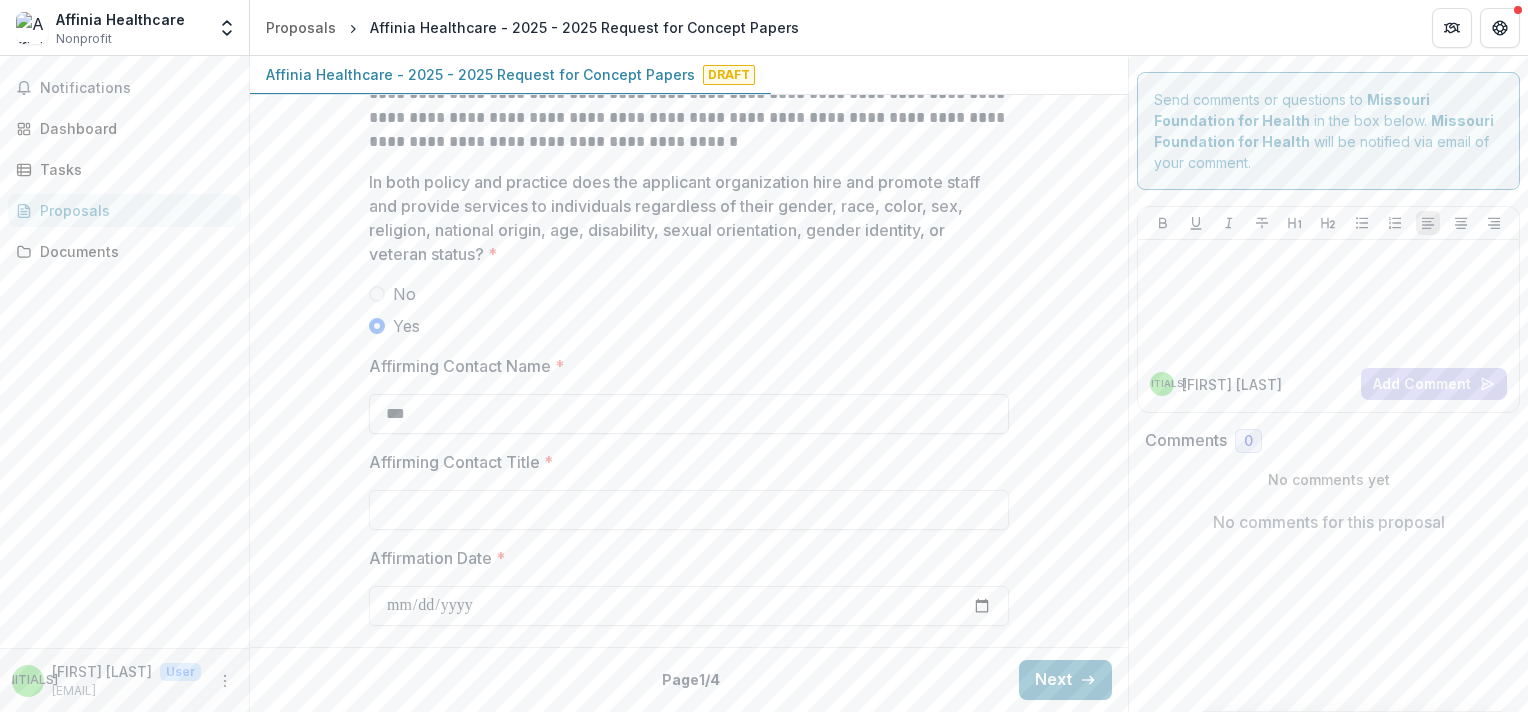 click on "***" at bounding box center (689, 414) 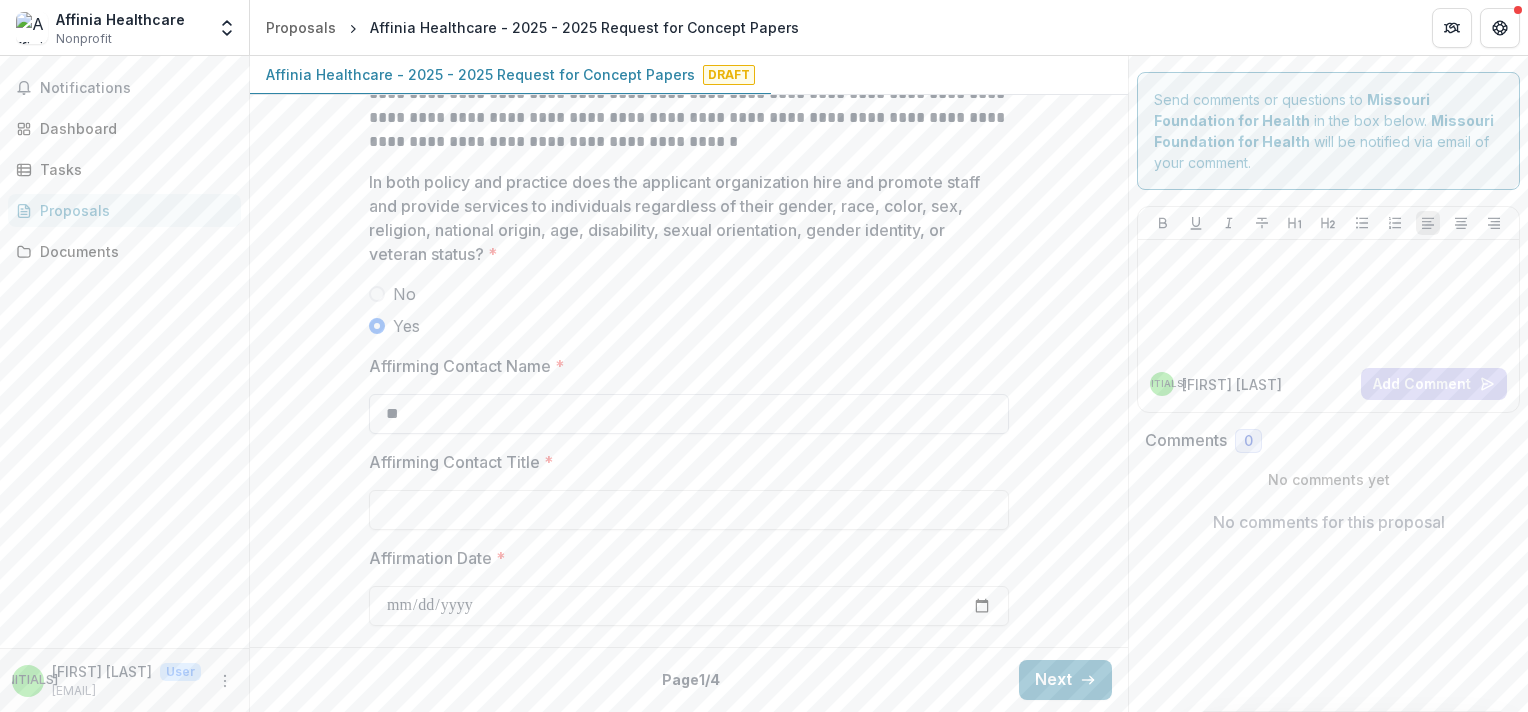 type on "*" 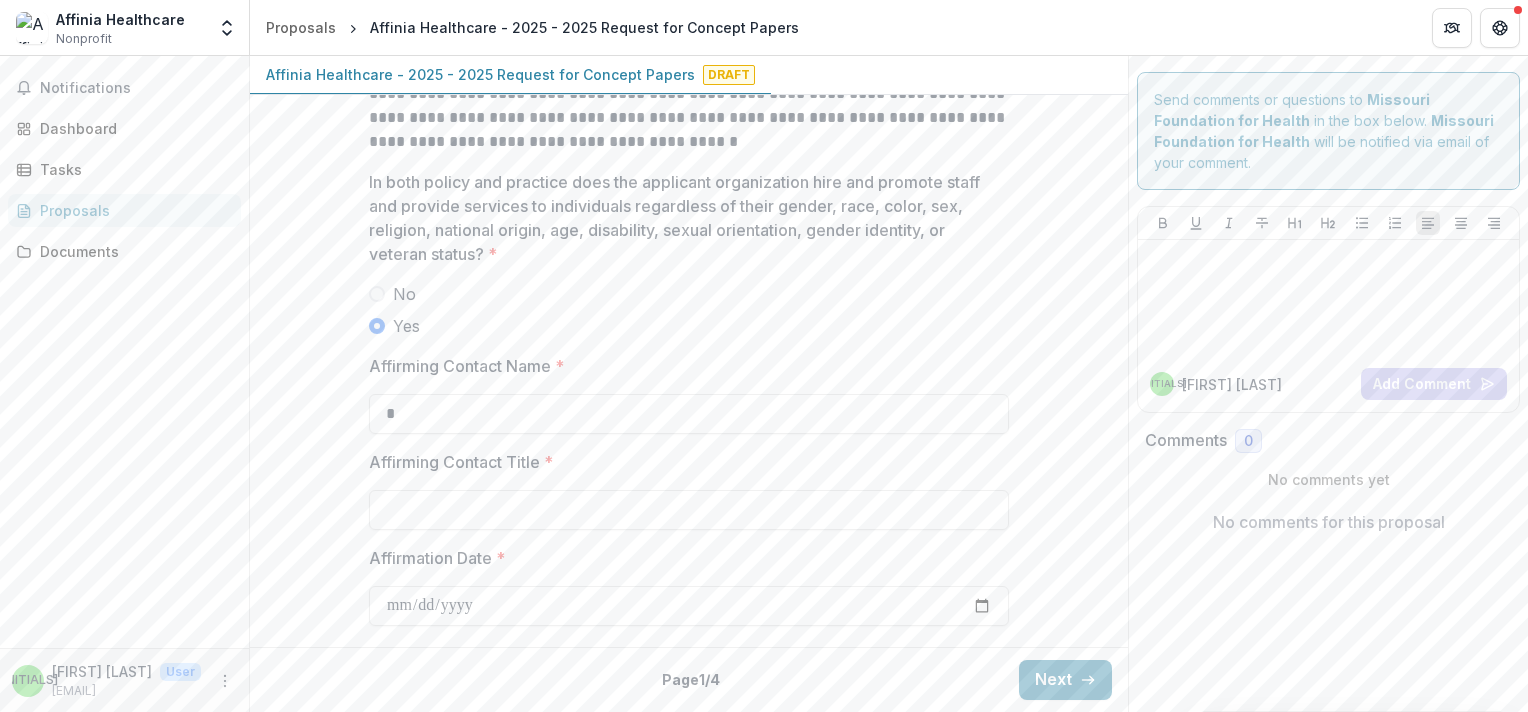 type on "**********" 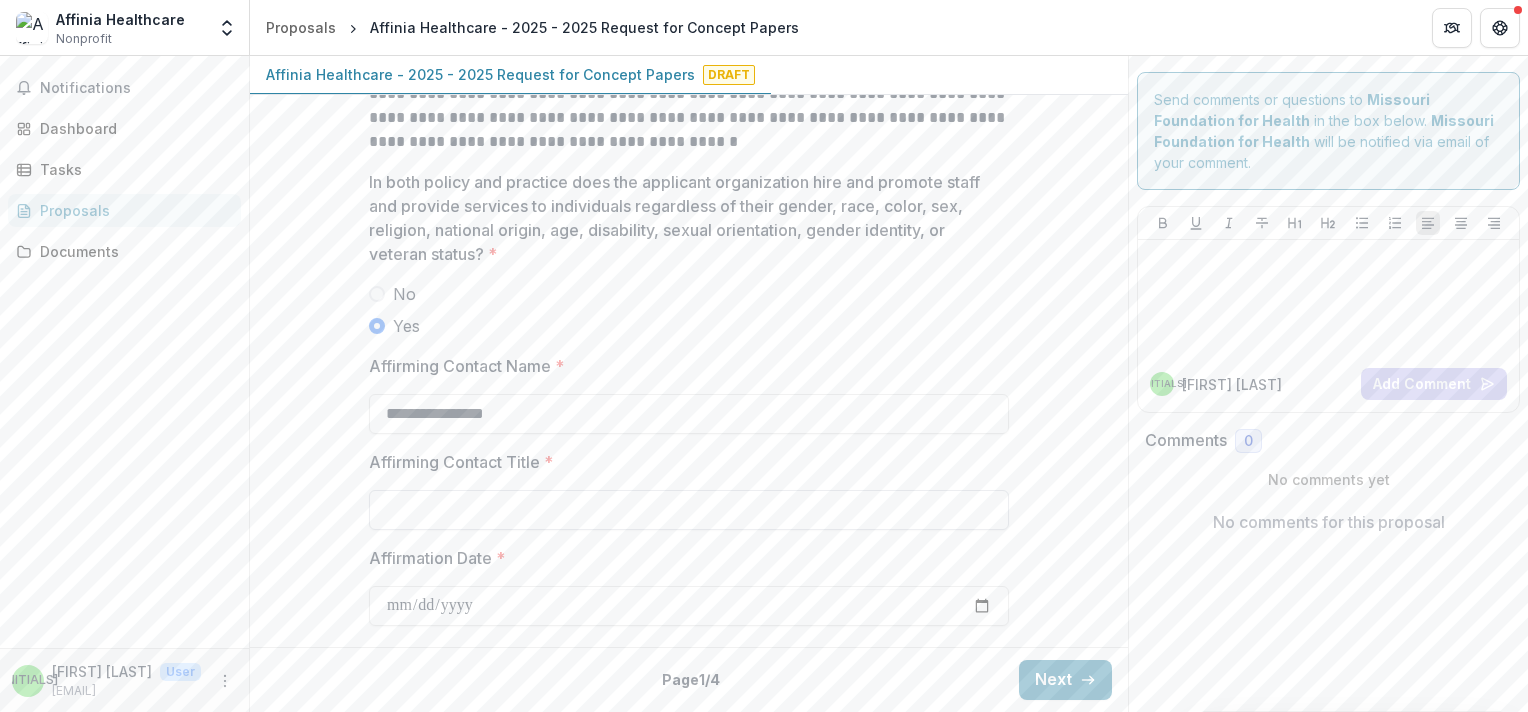 click on "Affirming Contact Title *" at bounding box center [689, 510] 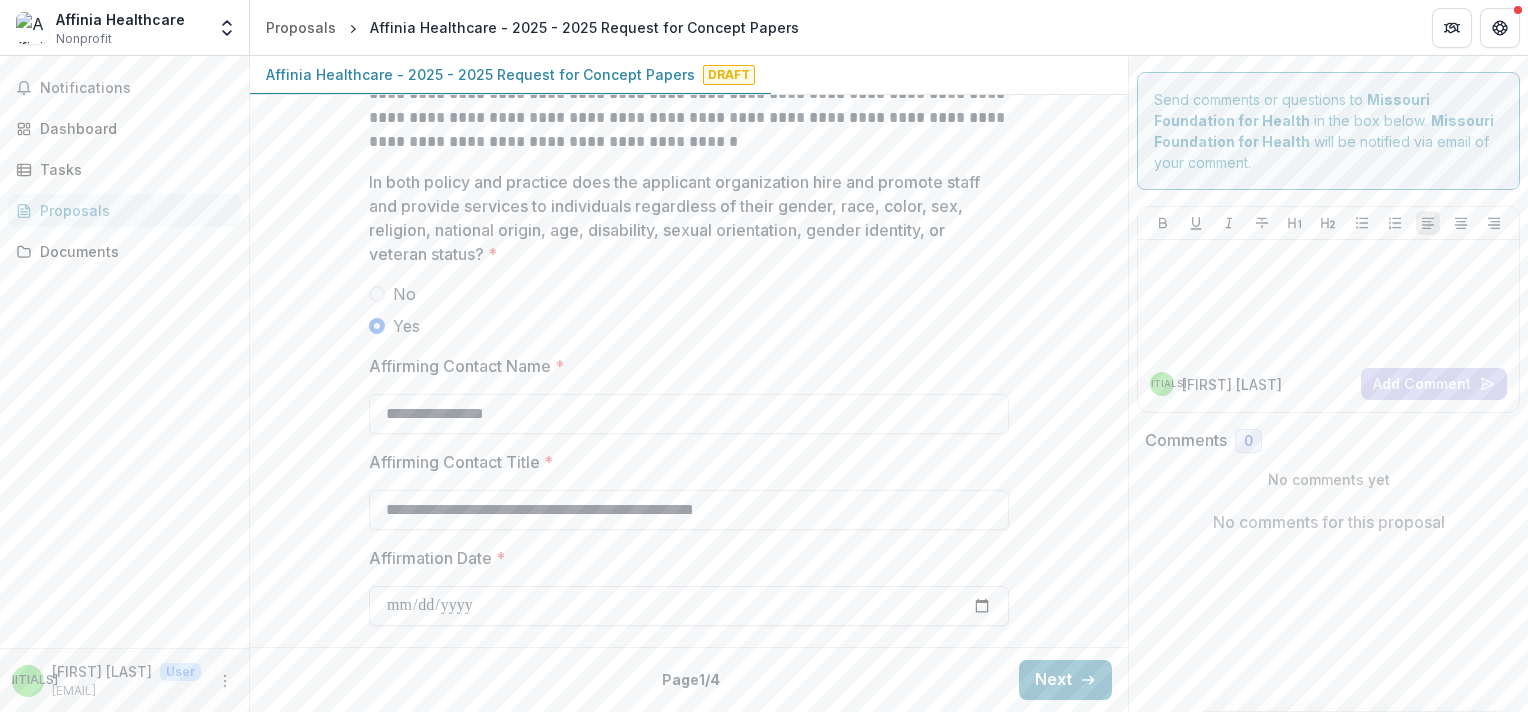 type on "**********" 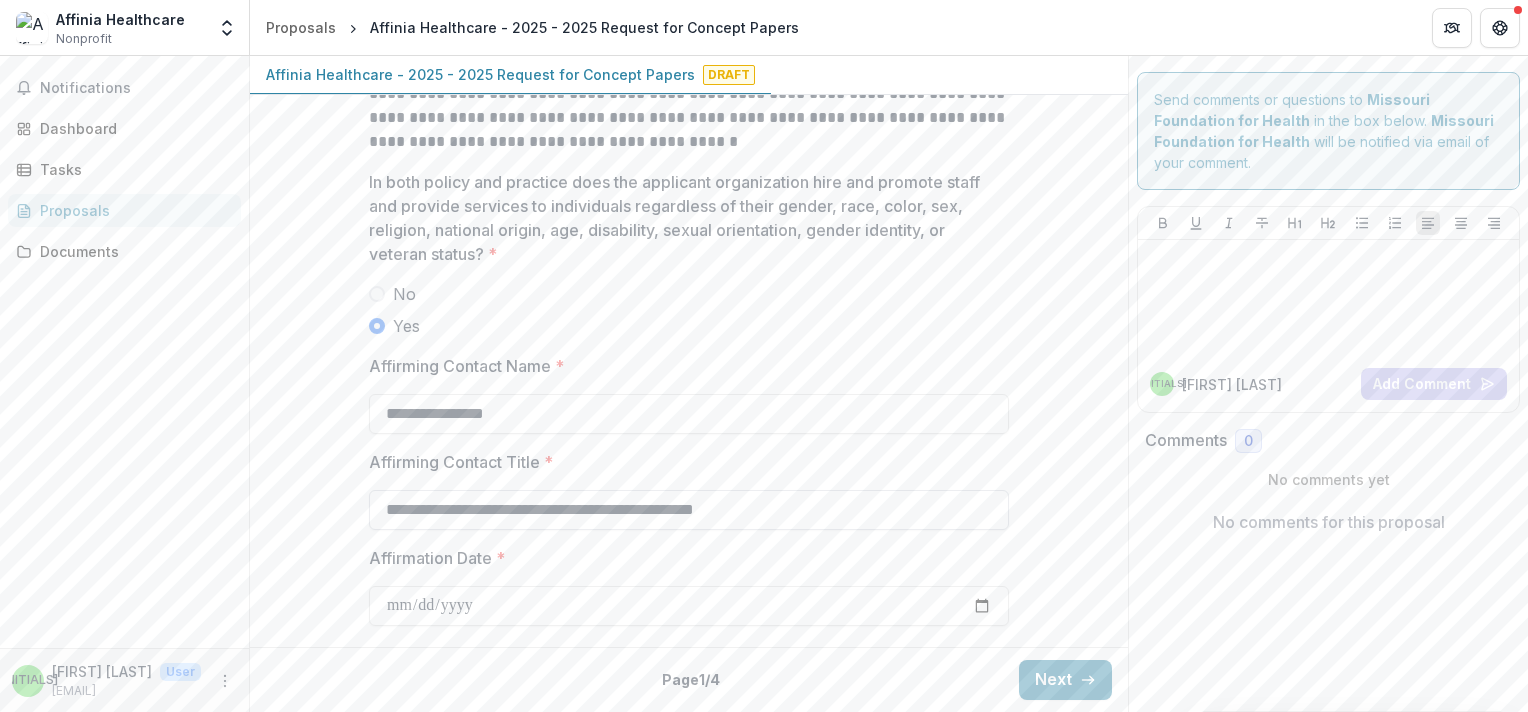 type on "**********" 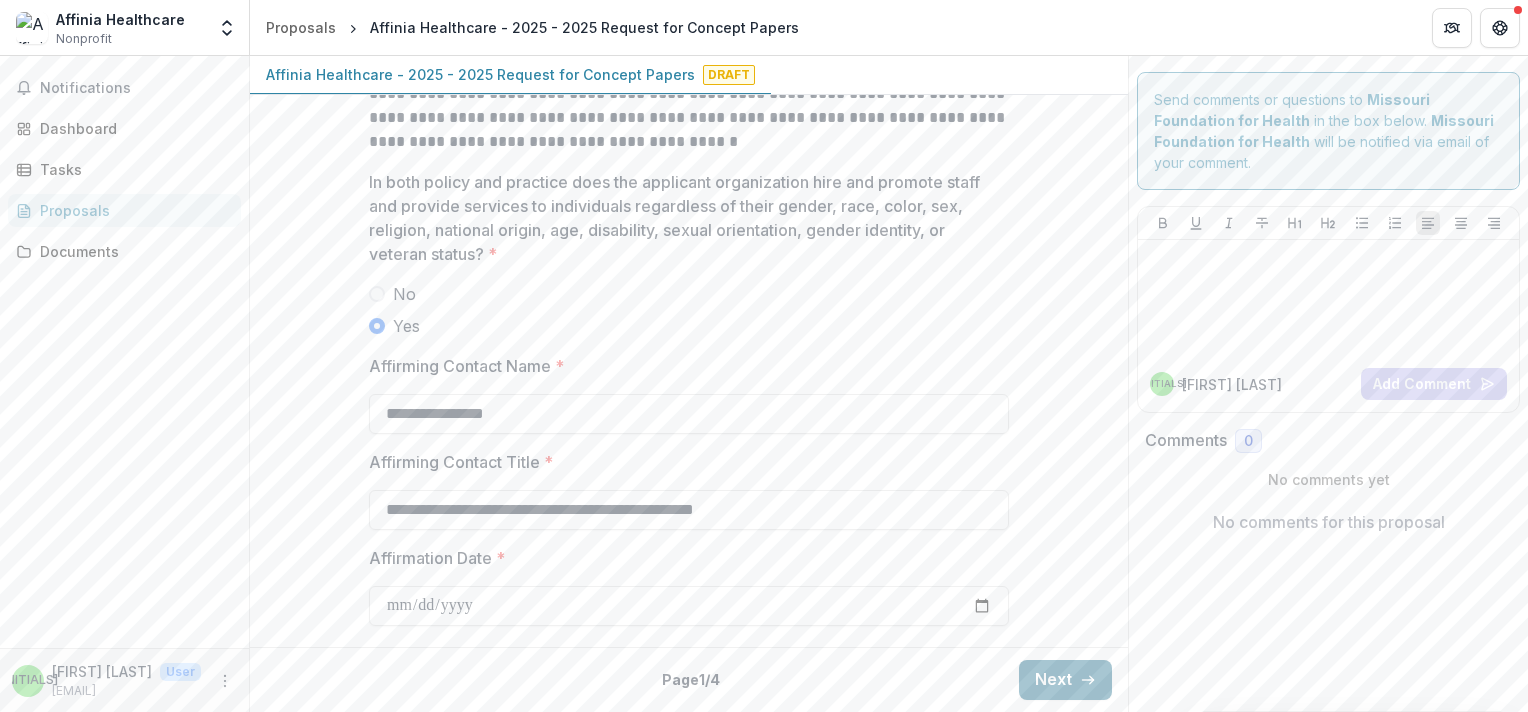 click on "Next" at bounding box center (1065, 680) 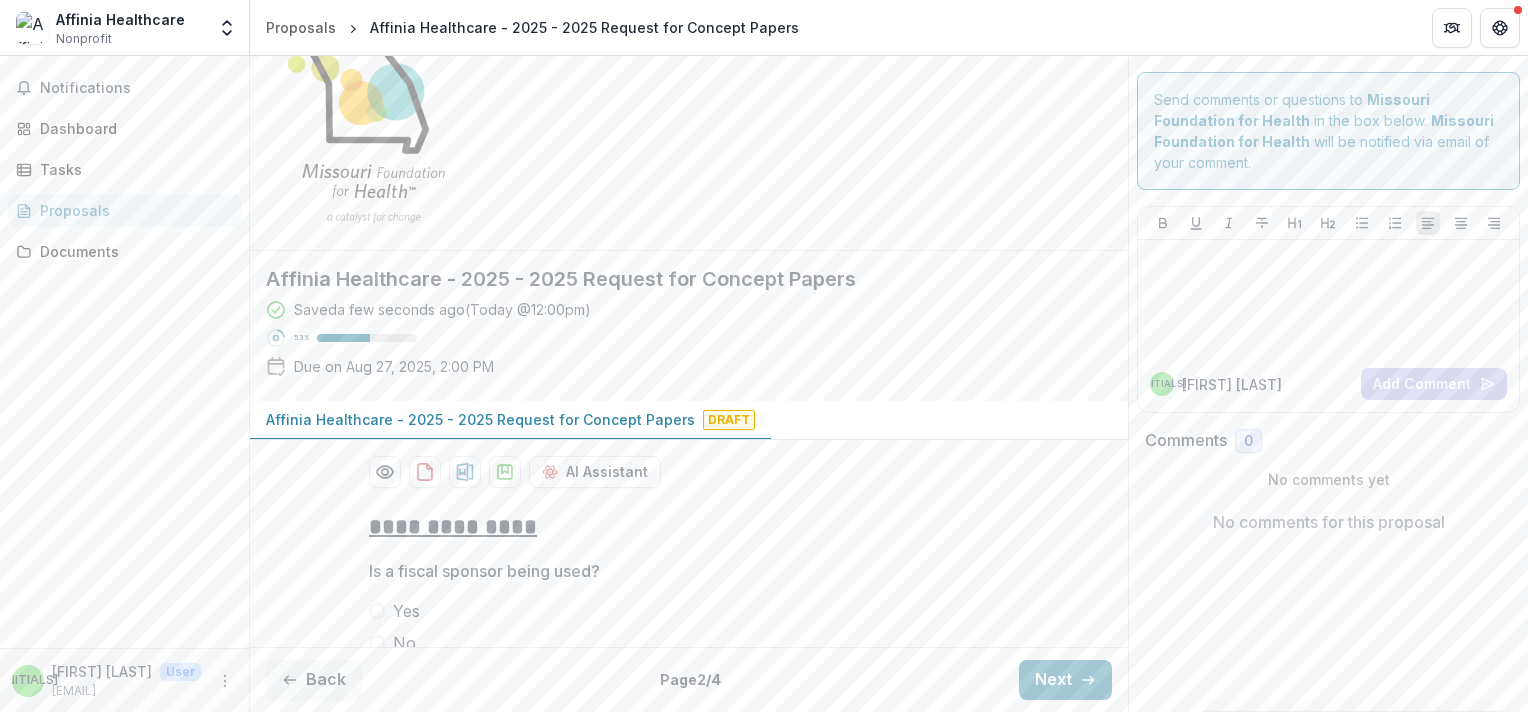 scroll, scrollTop: 110, scrollLeft: 0, axis: vertical 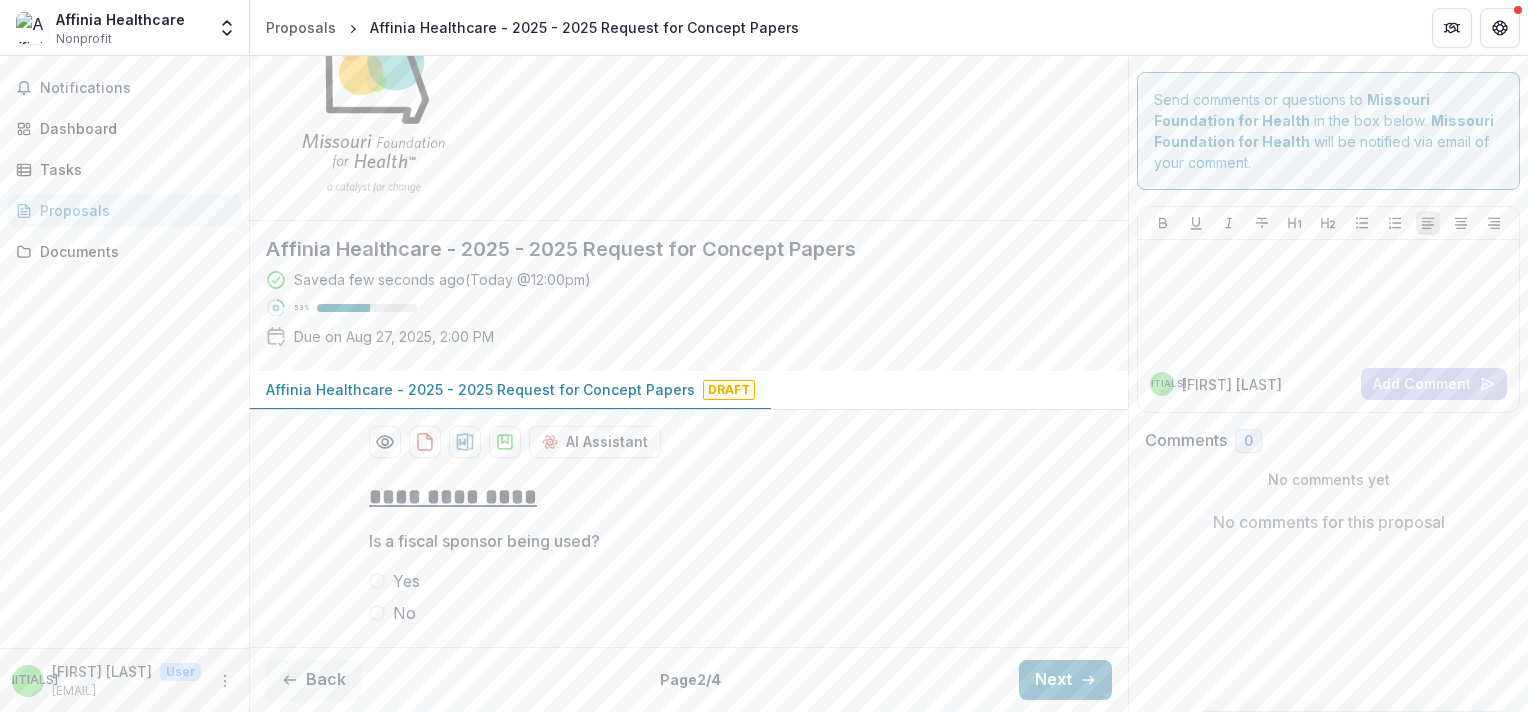 click on "No" at bounding box center (404, 613) 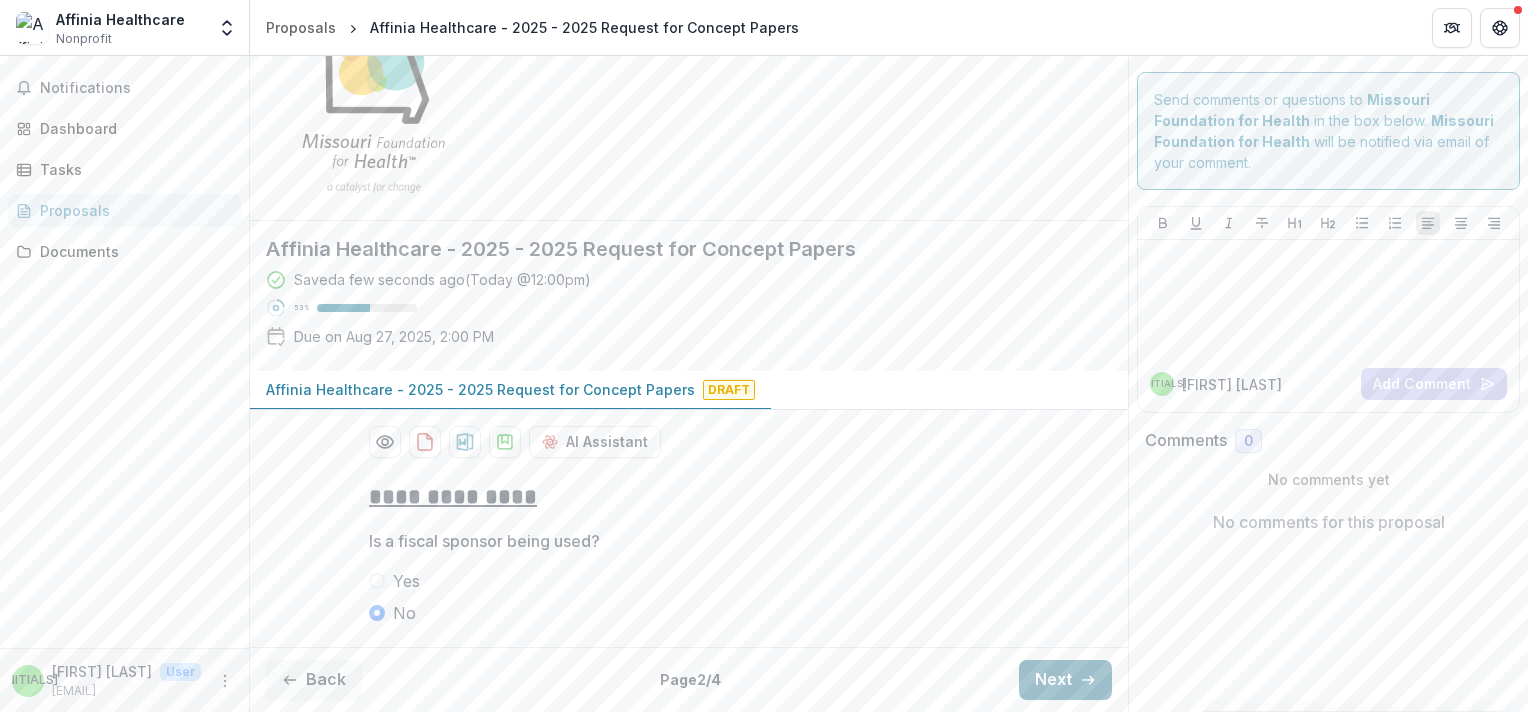 click on "Next" at bounding box center [1065, 680] 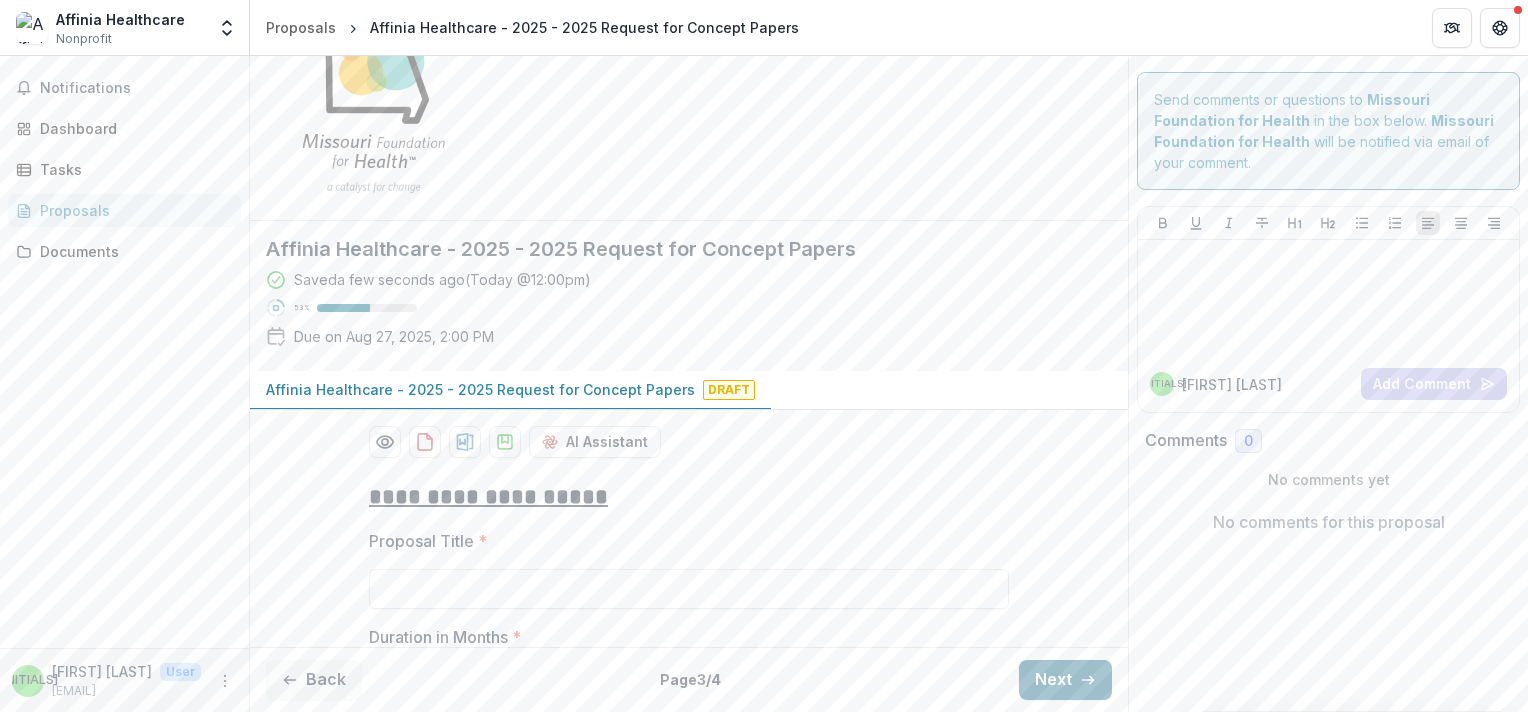 scroll, scrollTop: 0, scrollLeft: 0, axis: both 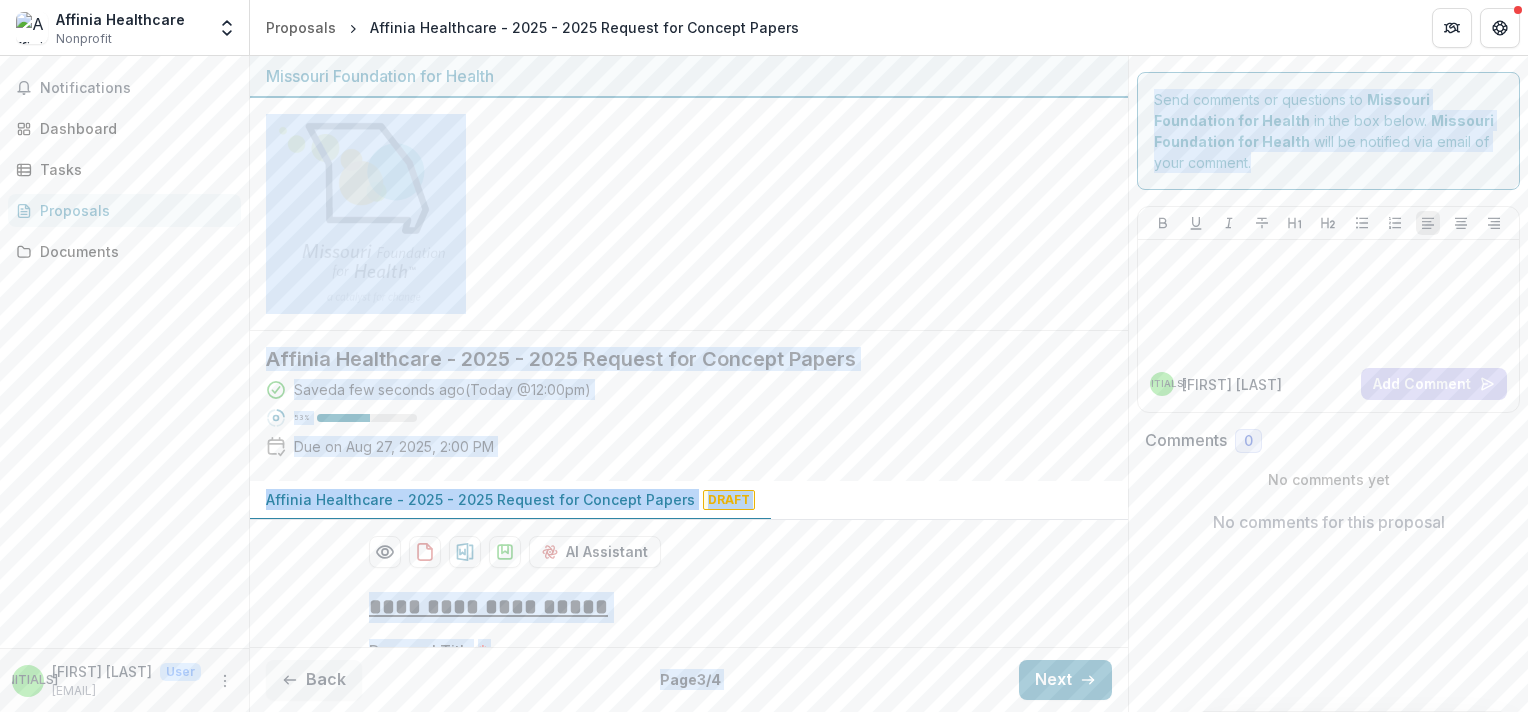 drag, startPoint x: 1120, startPoint y: 140, endPoint x: 1143, endPoint y: 303, distance: 164.6147 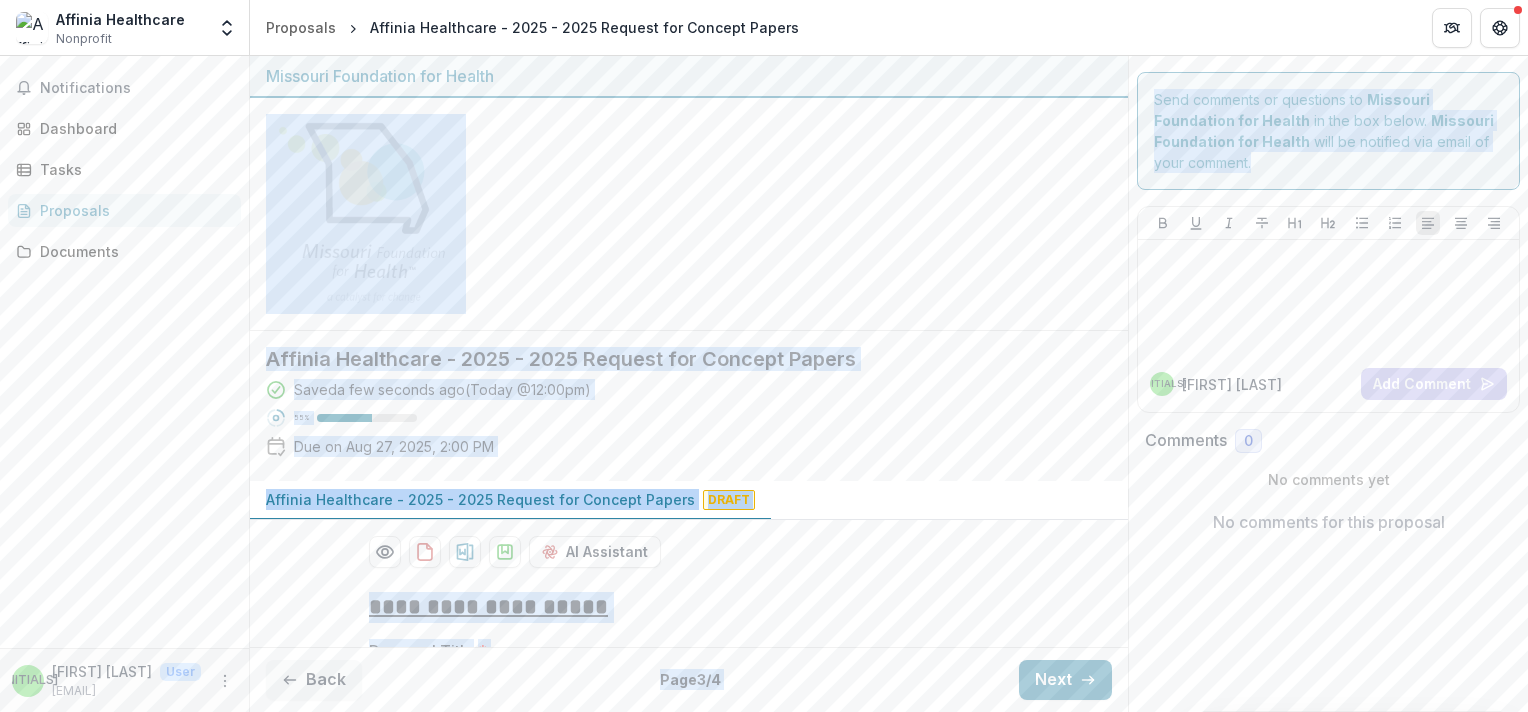 drag, startPoint x: 1127, startPoint y: 225, endPoint x: 1134, endPoint y: 285, distance: 60.40695 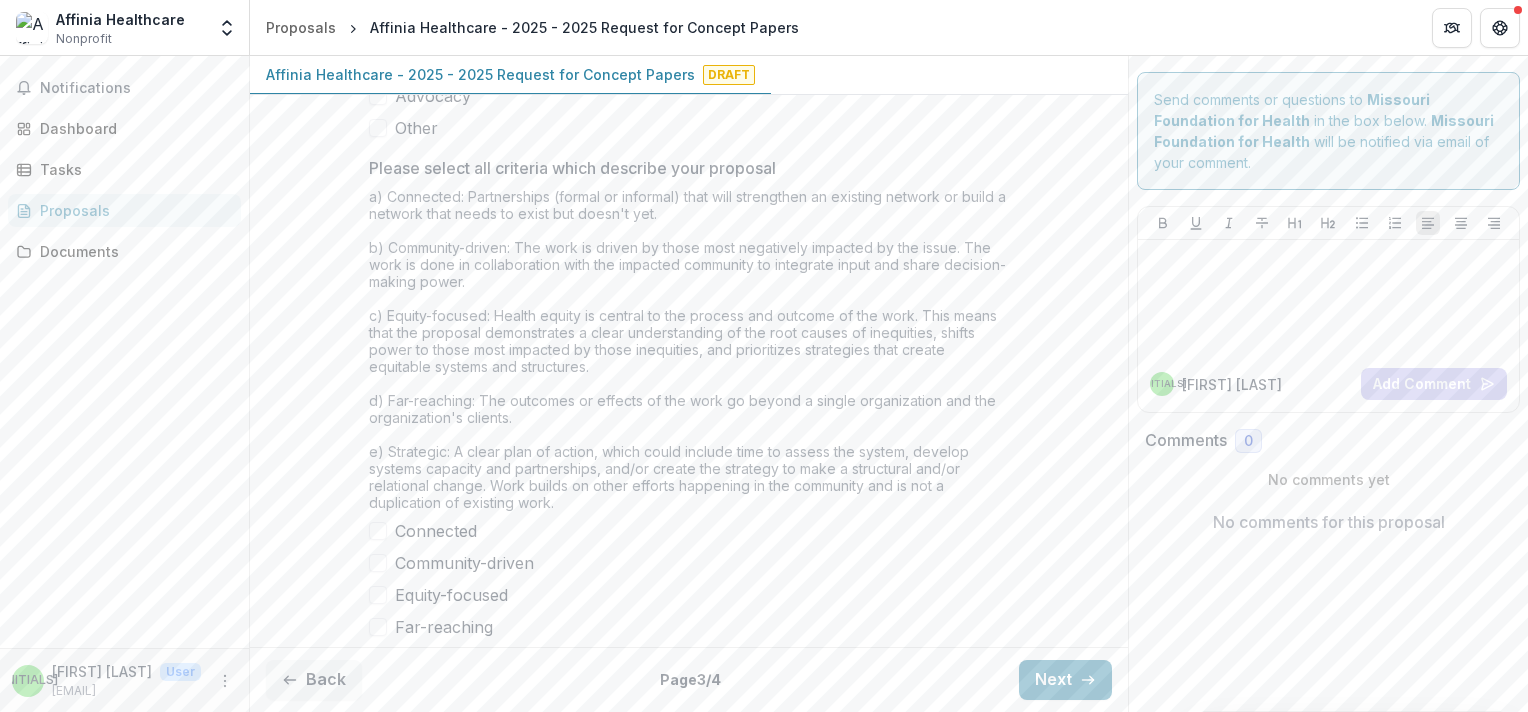 scroll, scrollTop: 1741, scrollLeft: 0, axis: vertical 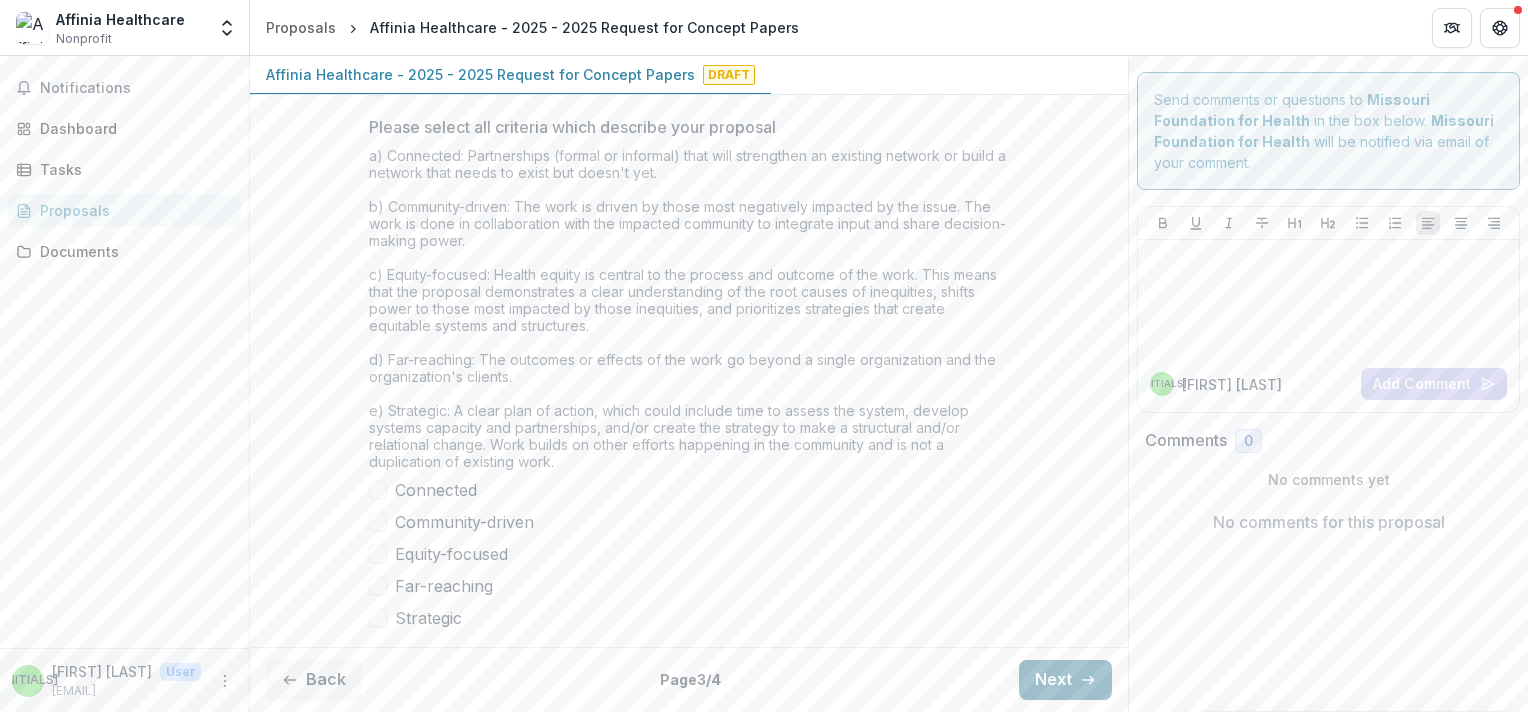 click 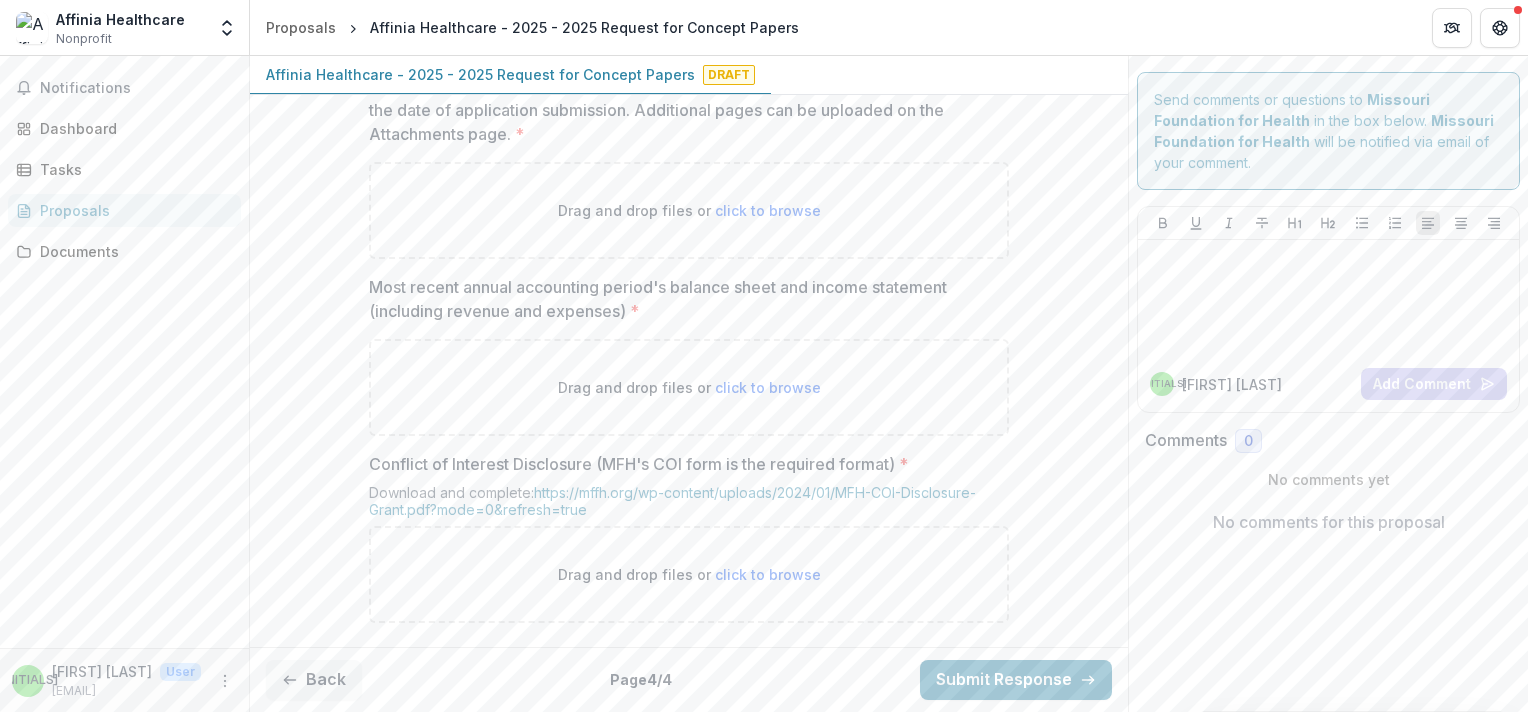 scroll, scrollTop: 0, scrollLeft: 0, axis: both 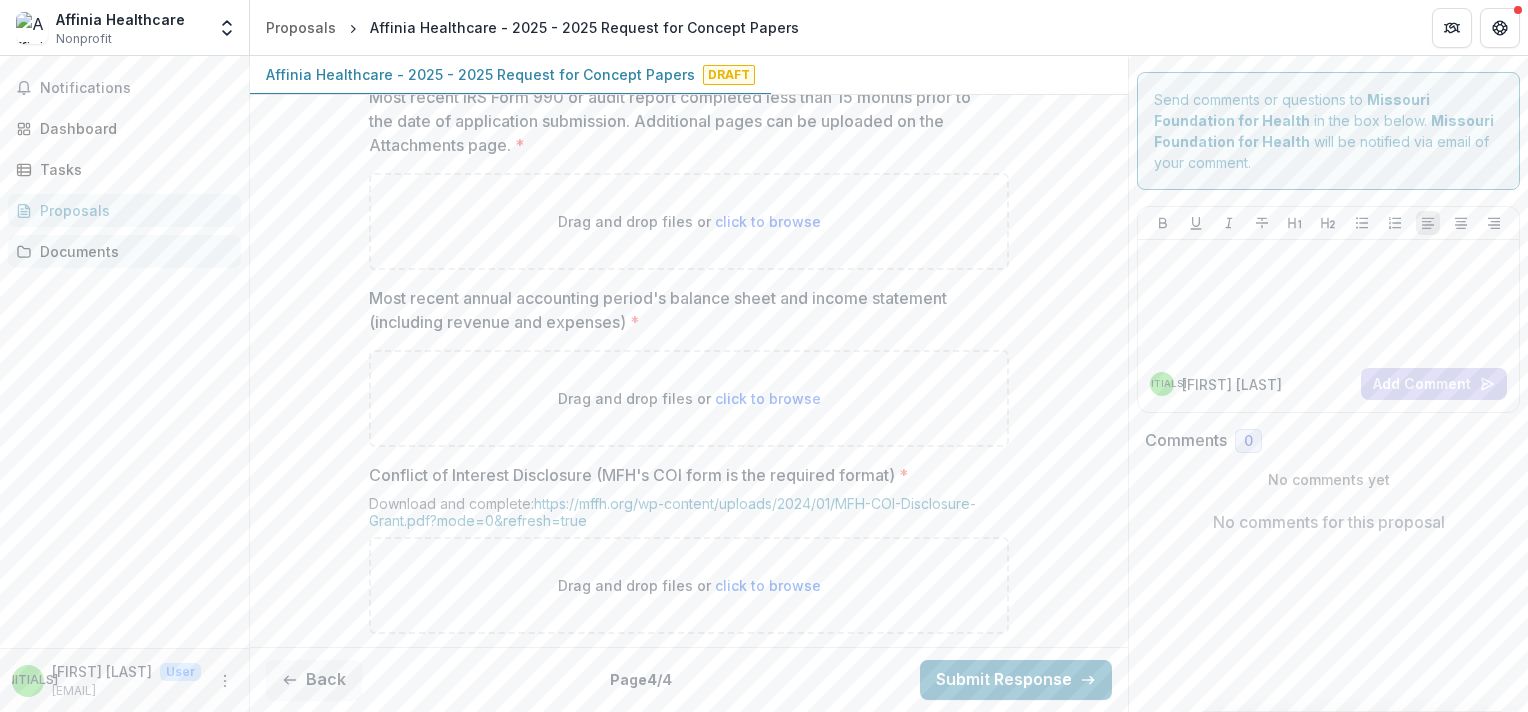 click on "Documents" at bounding box center [132, 251] 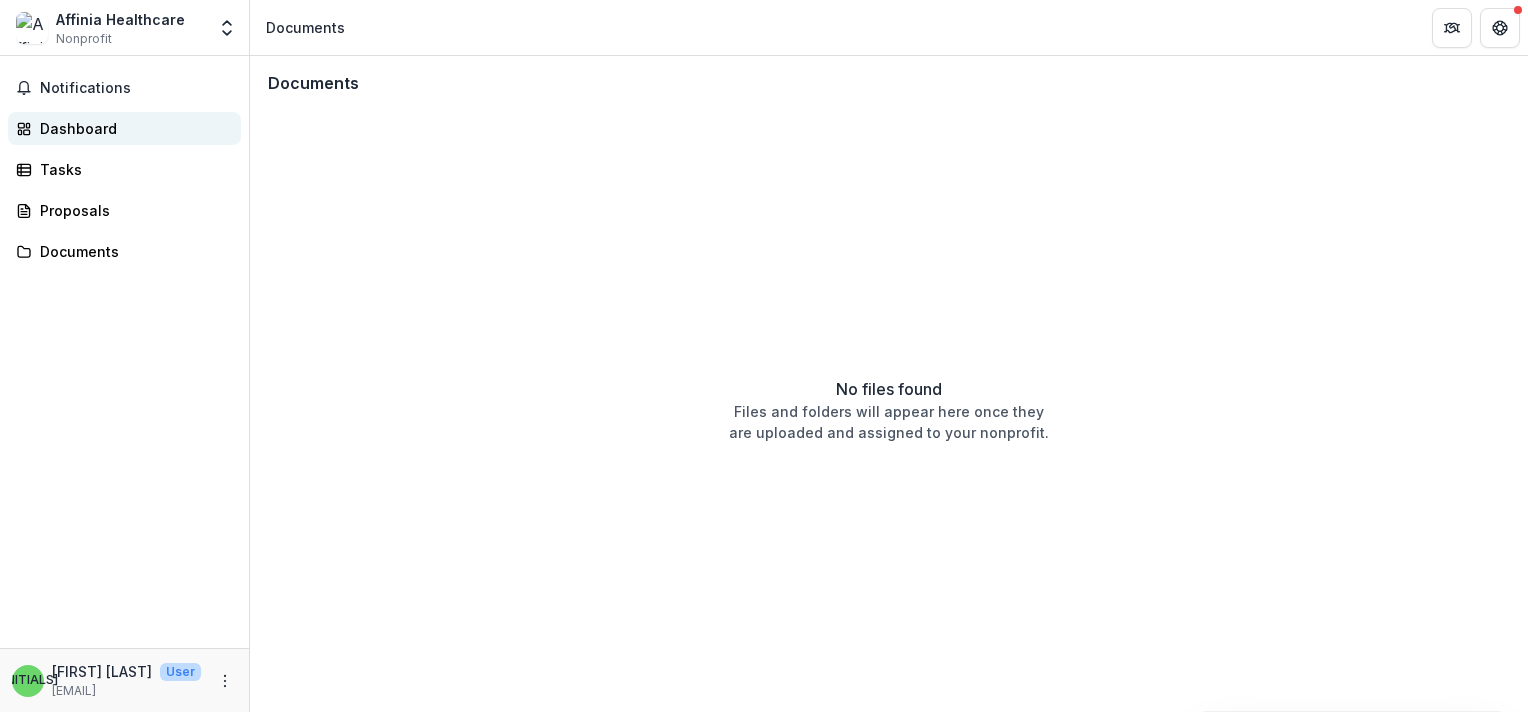 click on "Dashboard" at bounding box center [132, 128] 